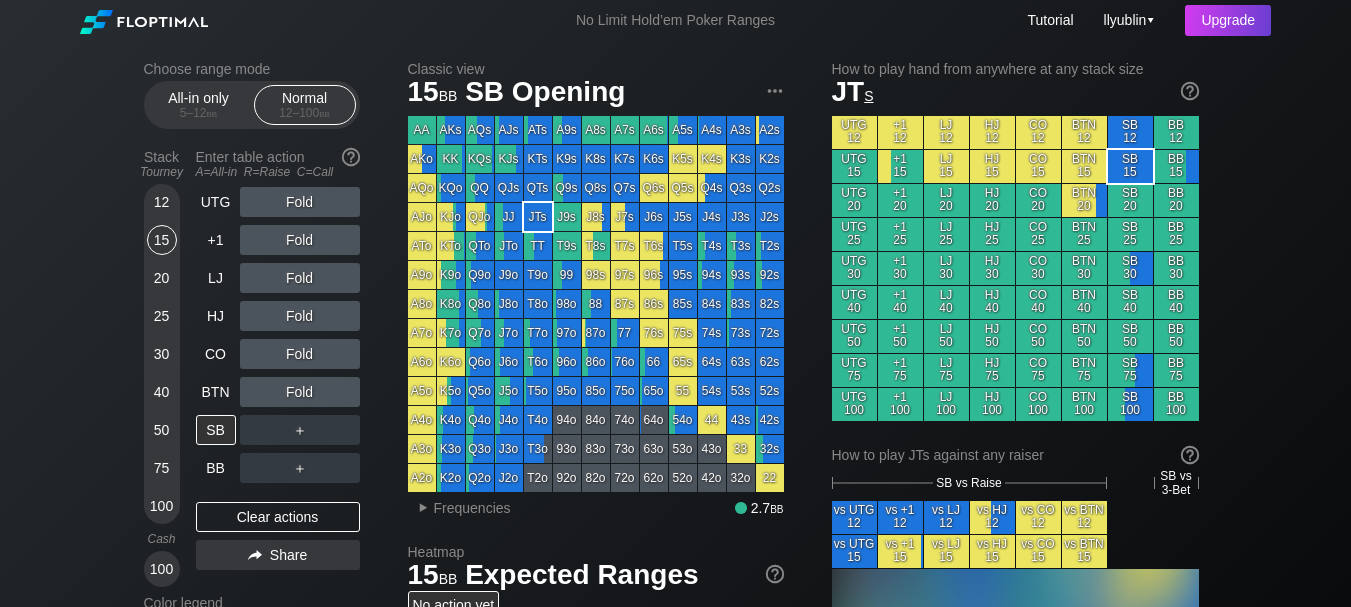 scroll, scrollTop: 200, scrollLeft: 0, axis: vertical 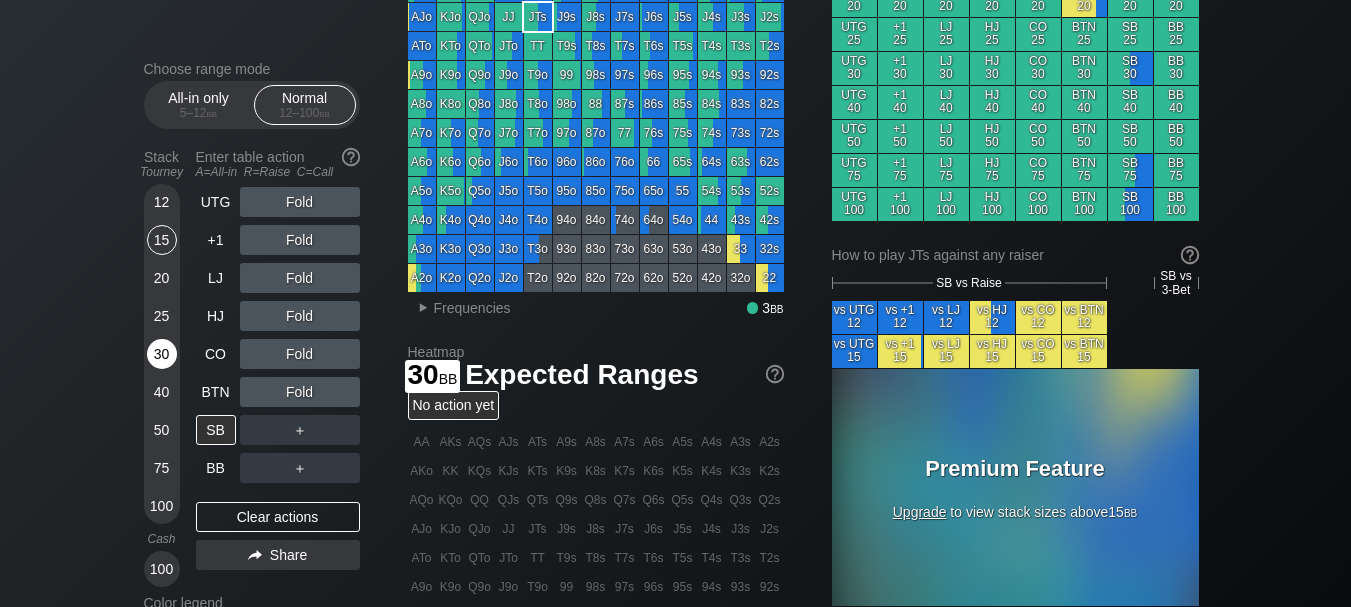 click on "30" at bounding box center (162, 354) 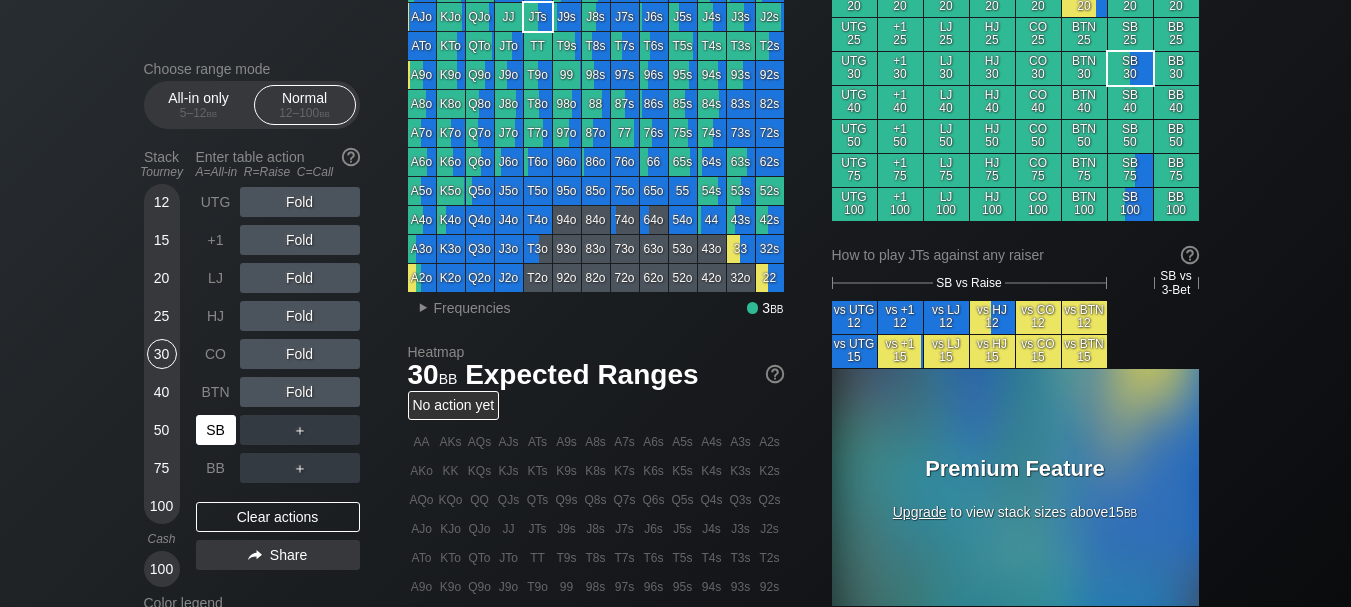 click on "SB" at bounding box center (216, 430) 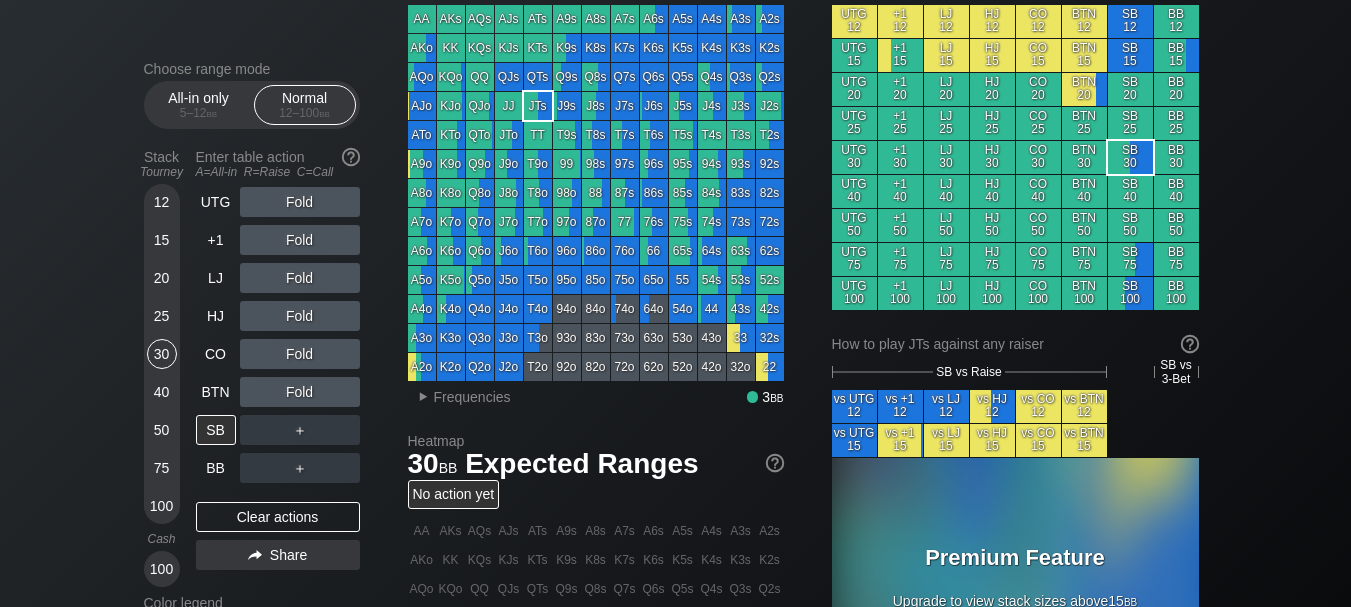 scroll, scrollTop: 0, scrollLeft: 0, axis: both 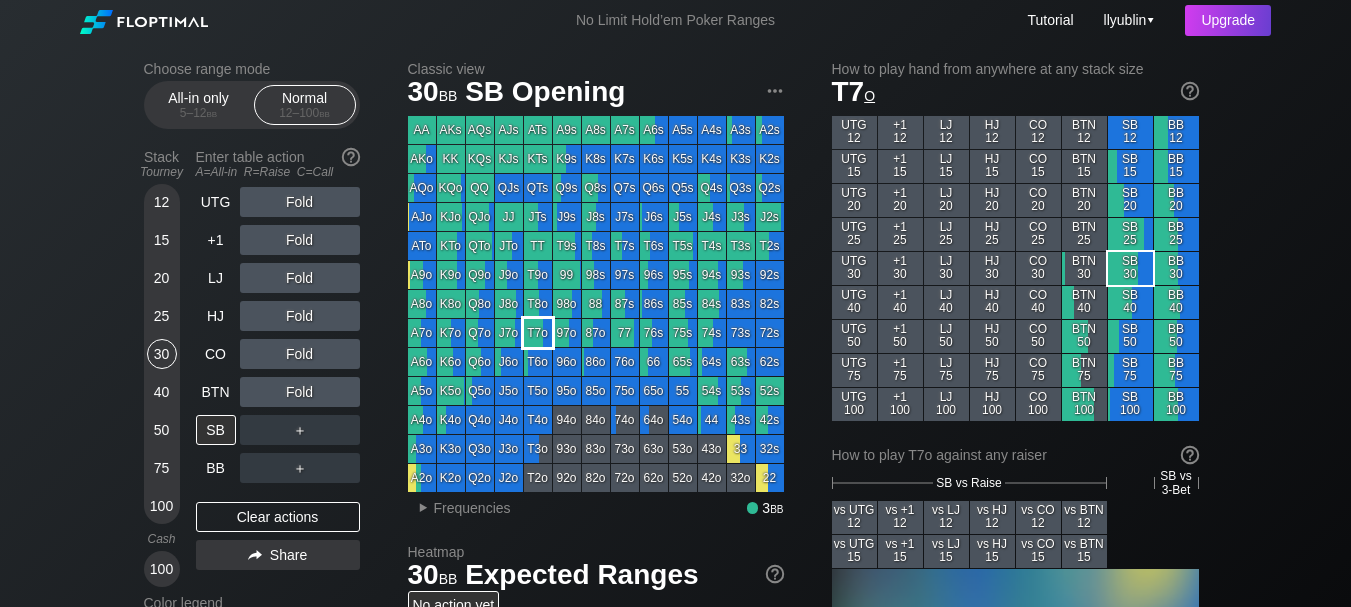 click on "T7o" at bounding box center [538, 333] 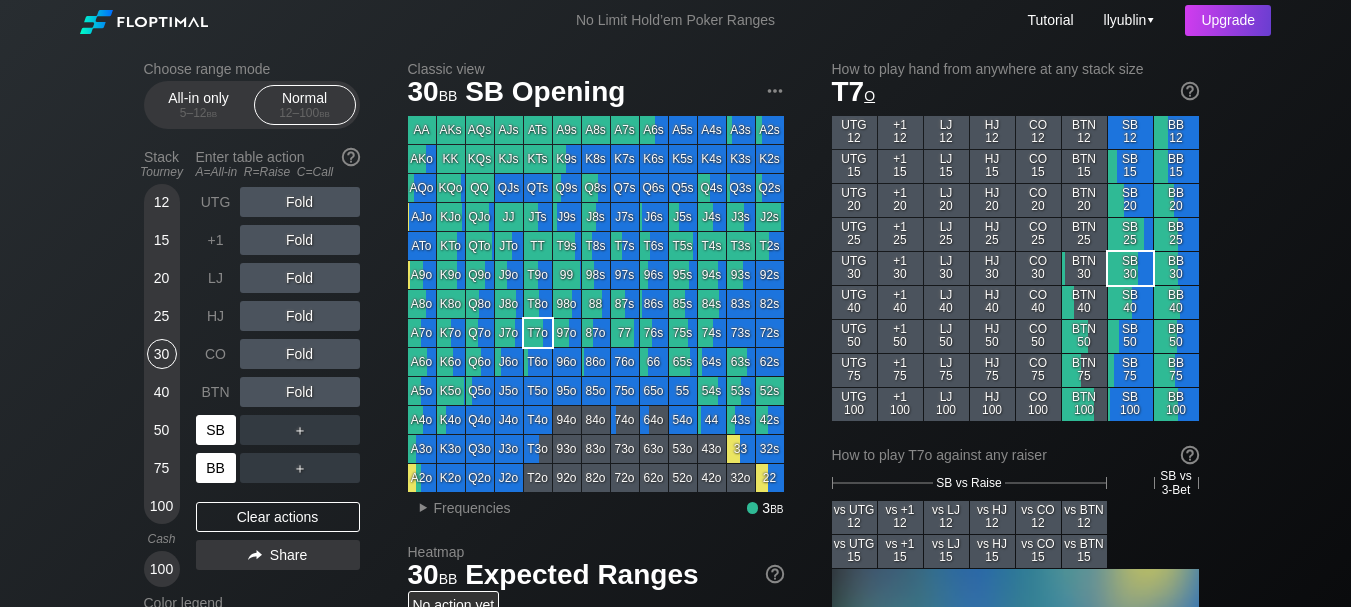 click on "BB" at bounding box center [216, 468] 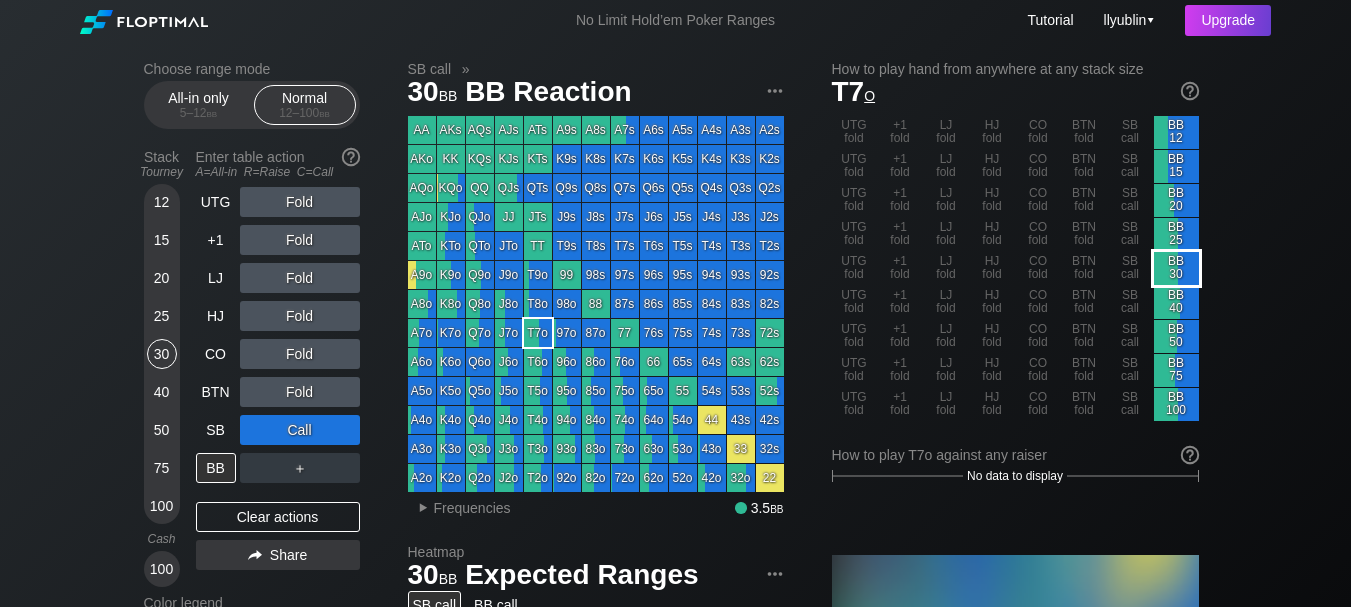 click on "BB 30" at bounding box center (1176, 268) 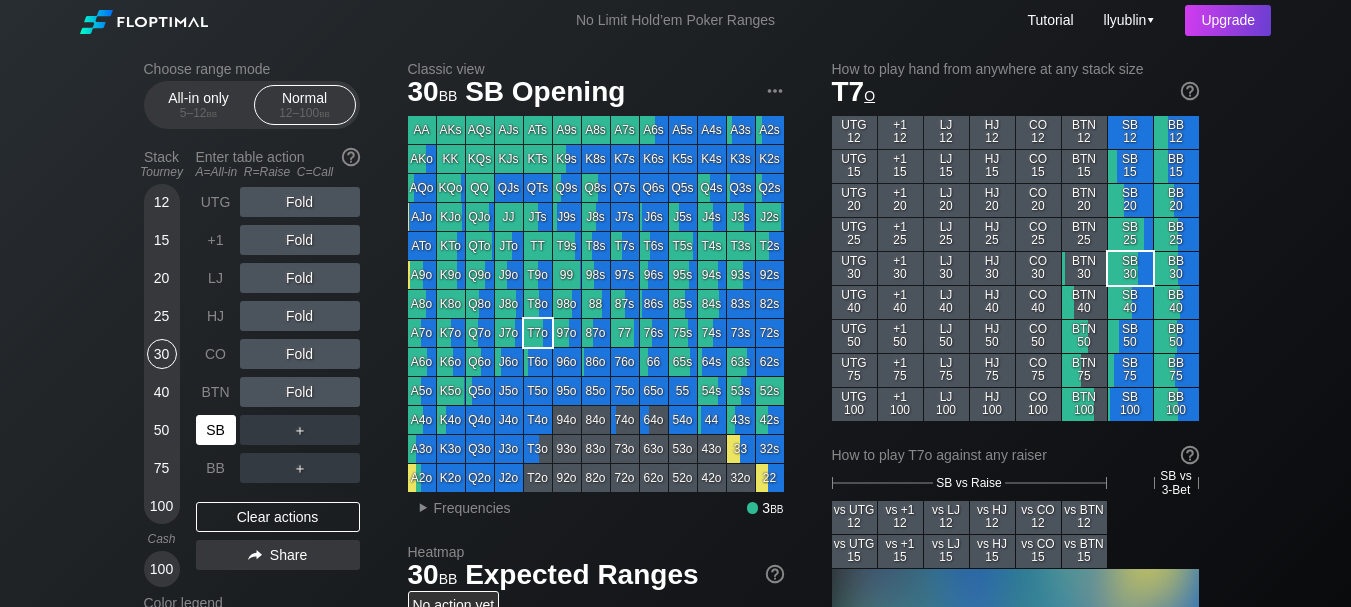 click on "SB" at bounding box center (216, 430) 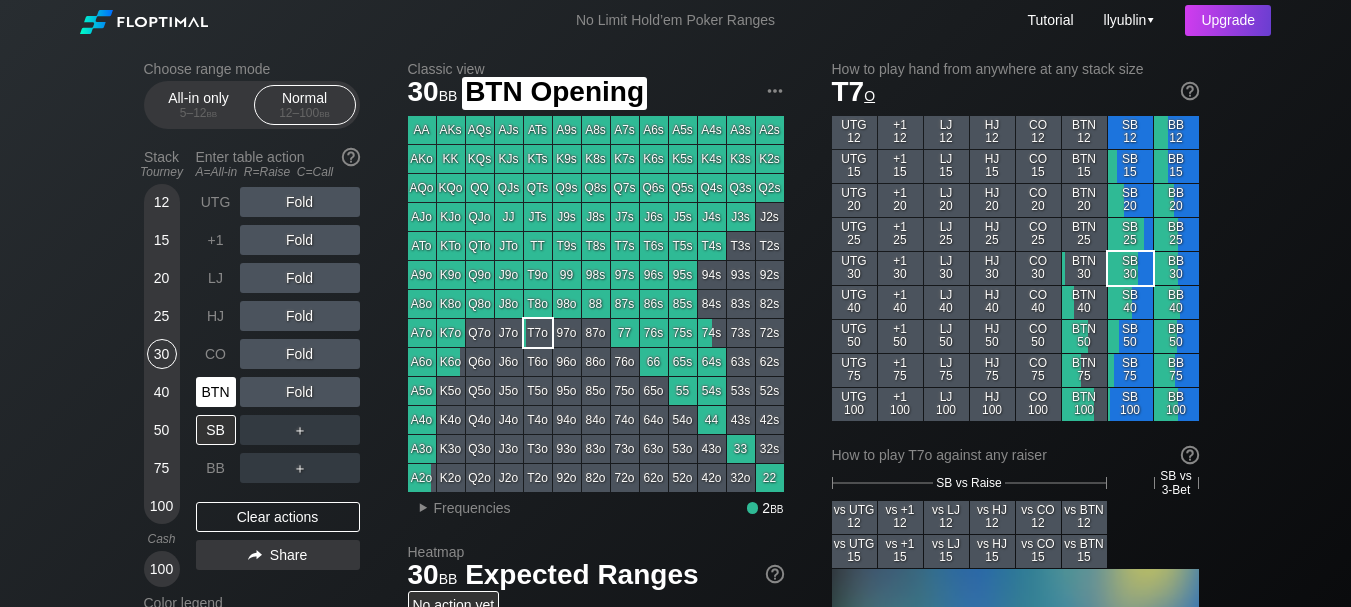 click on "BTN" at bounding box center [216, 392] 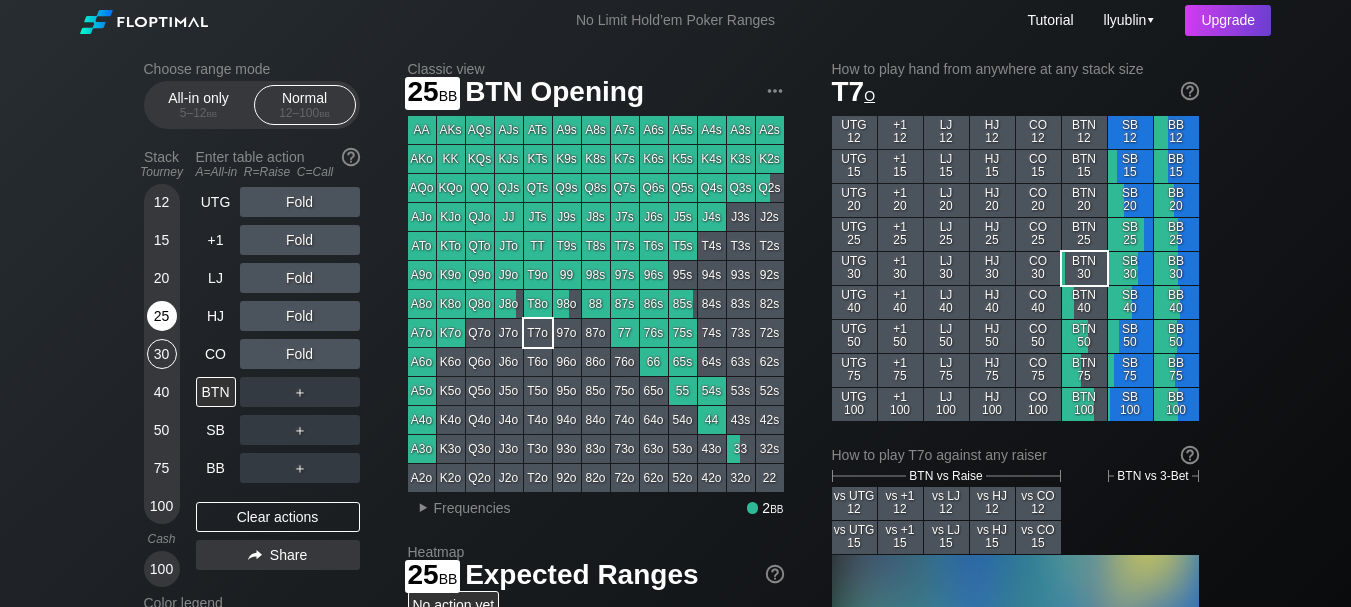 click on "25" at bounding box center [162, 316] 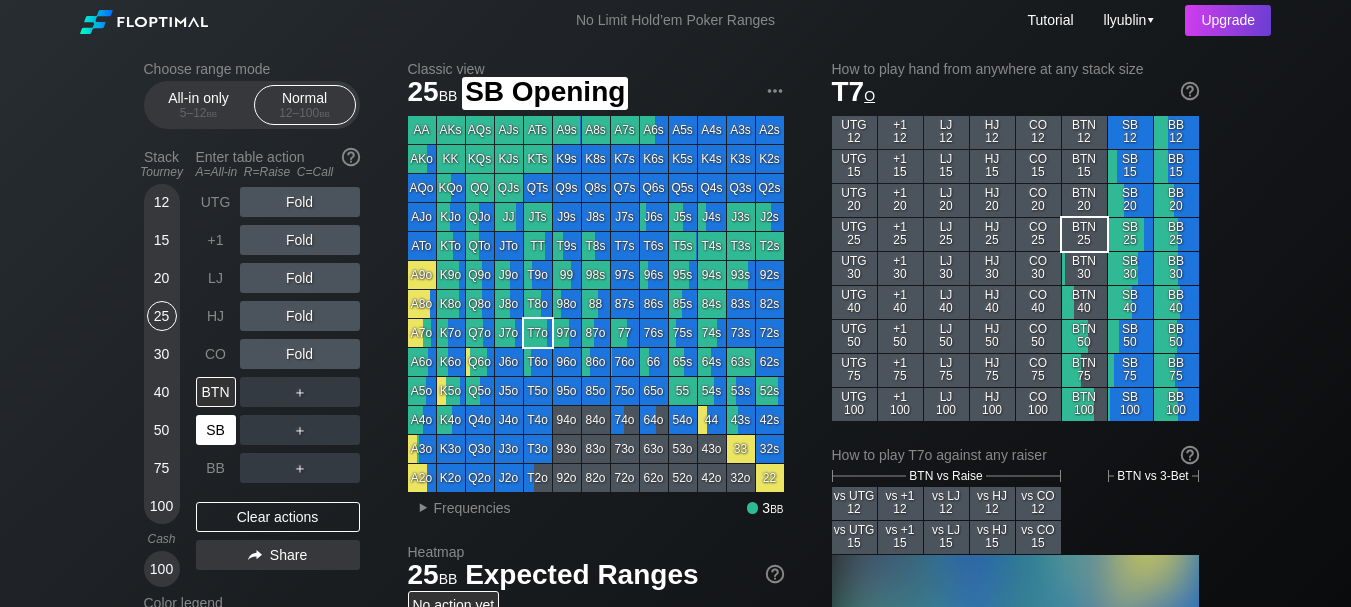 click on "SB" at bounding box center [216, 430] 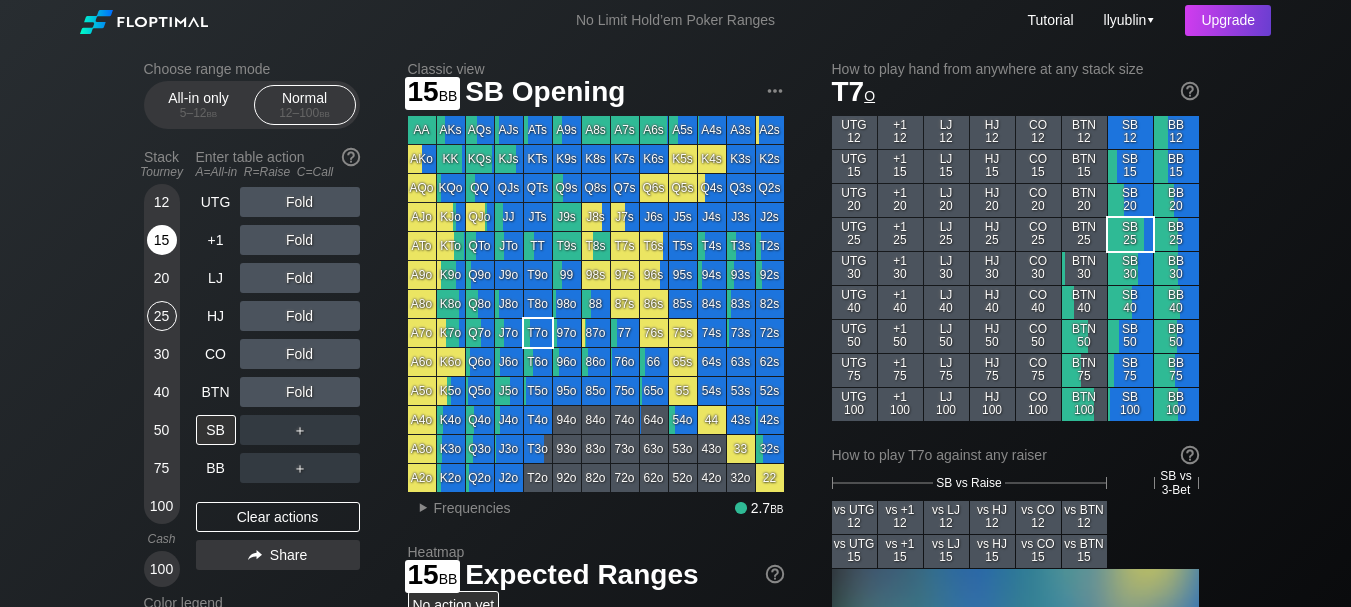 click on "15" at bounding box center [162, 240] 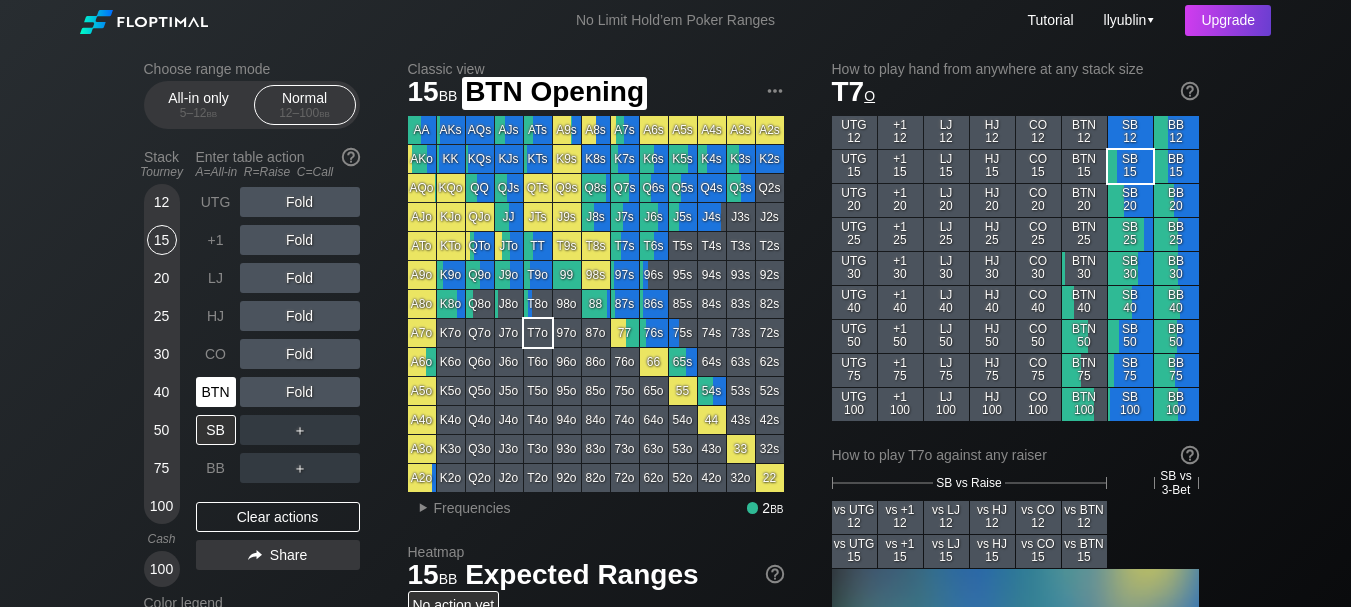 click on "BTN" at bounding box center [216, 392] 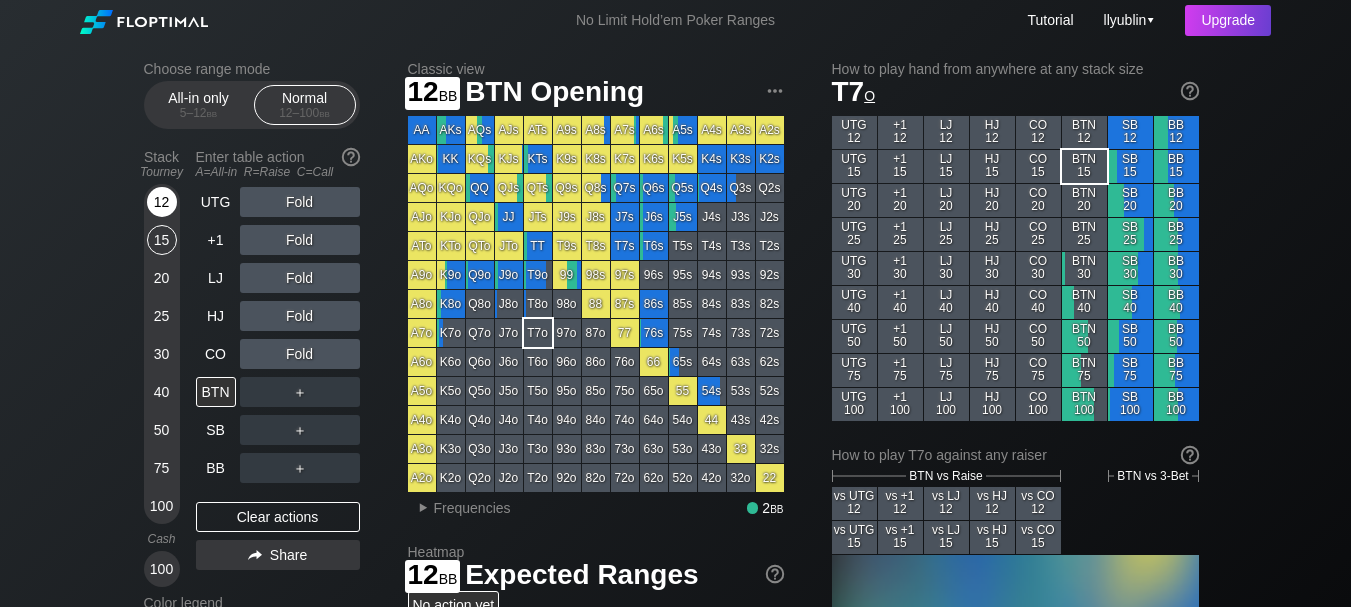 click on "12" at bounding box center [162, 202] 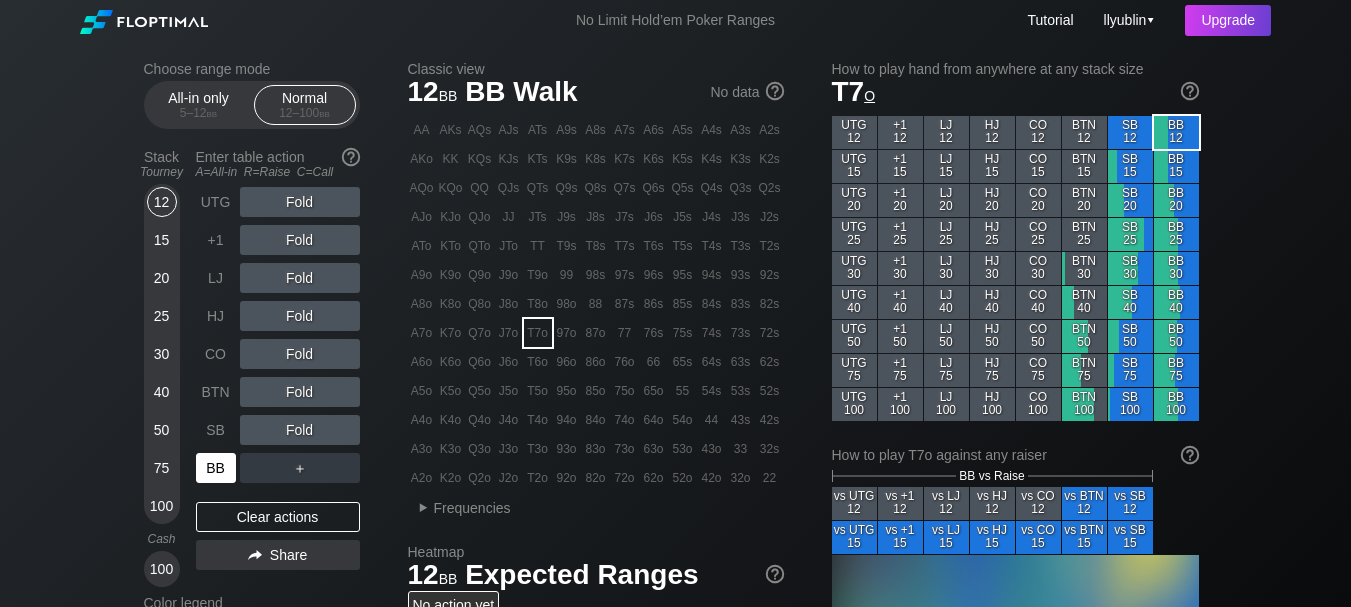 click on "BB" at bounding box center (216, 468) 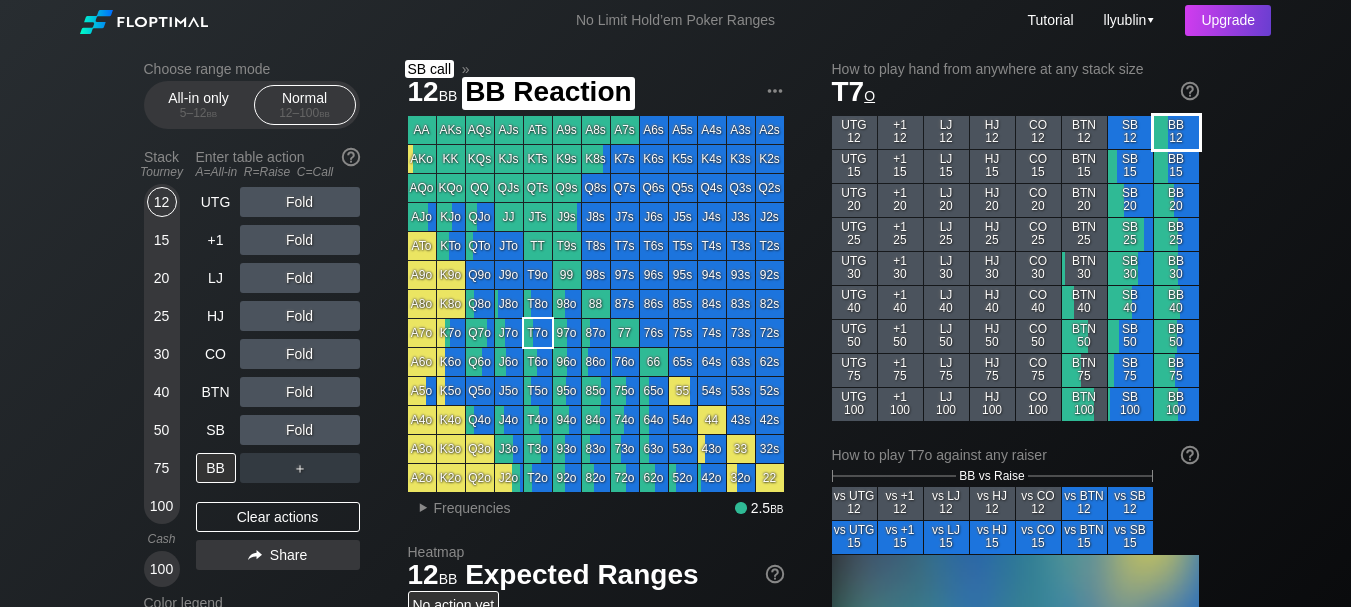 click on "BB 12" at bounding box center [1176, 132] 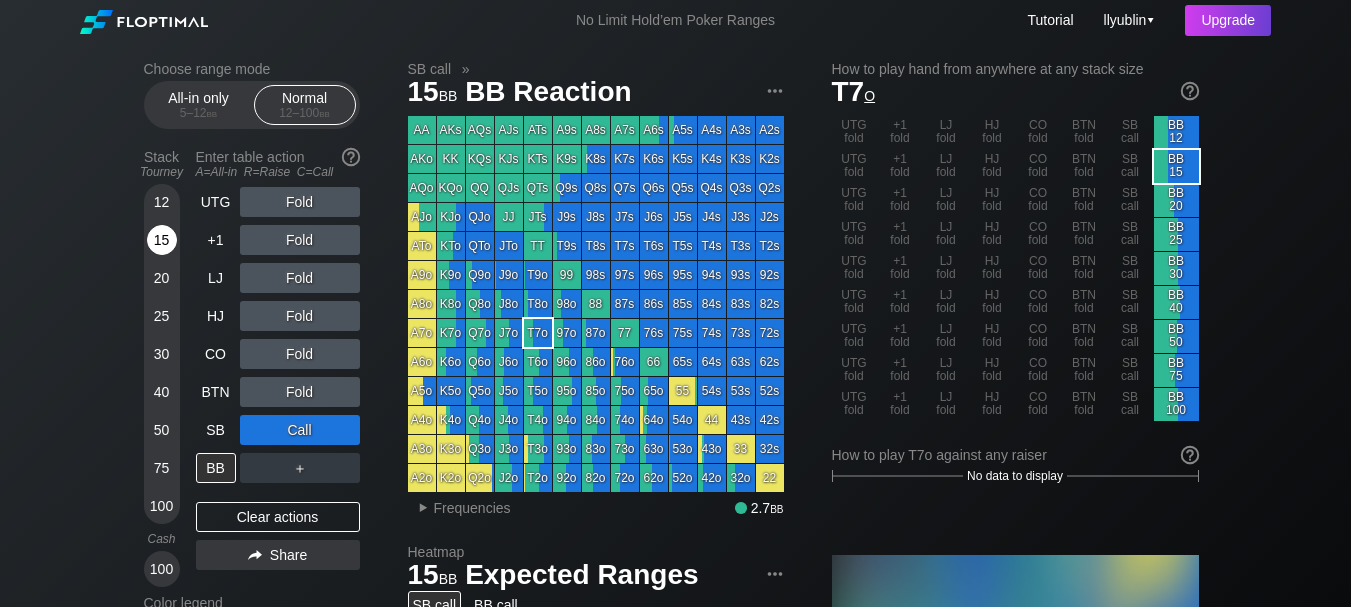 click on "15" at bounding box center (162, 240) 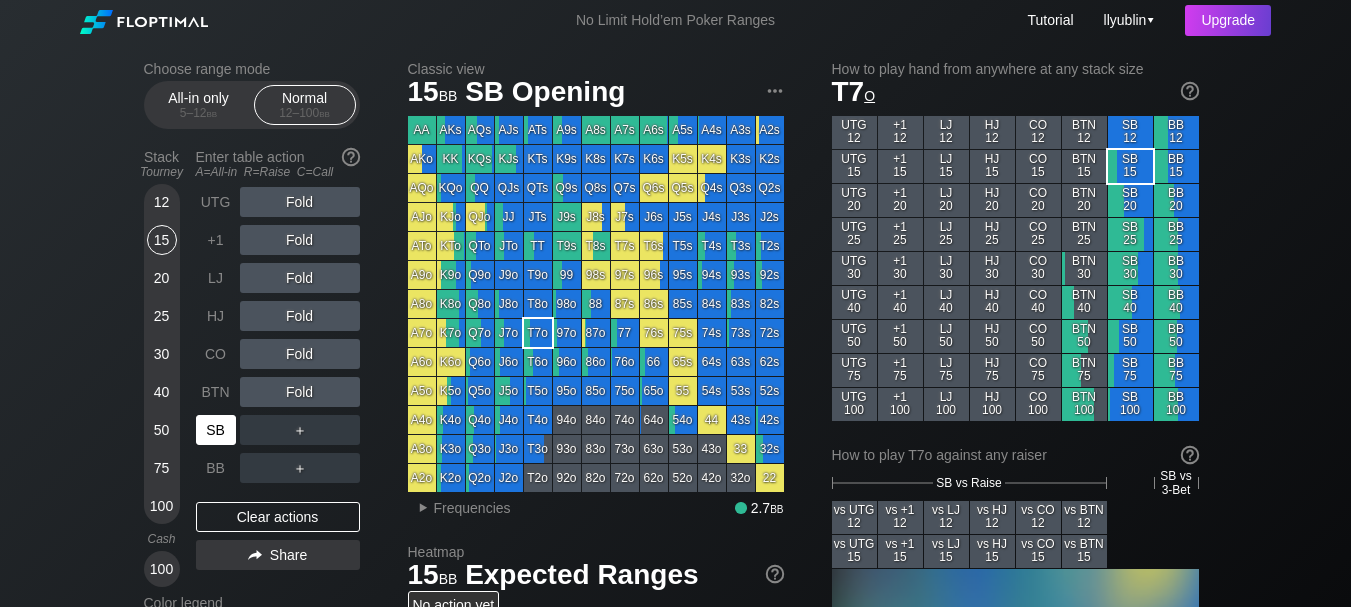 click on "SB" at bounding box center (216, 430) 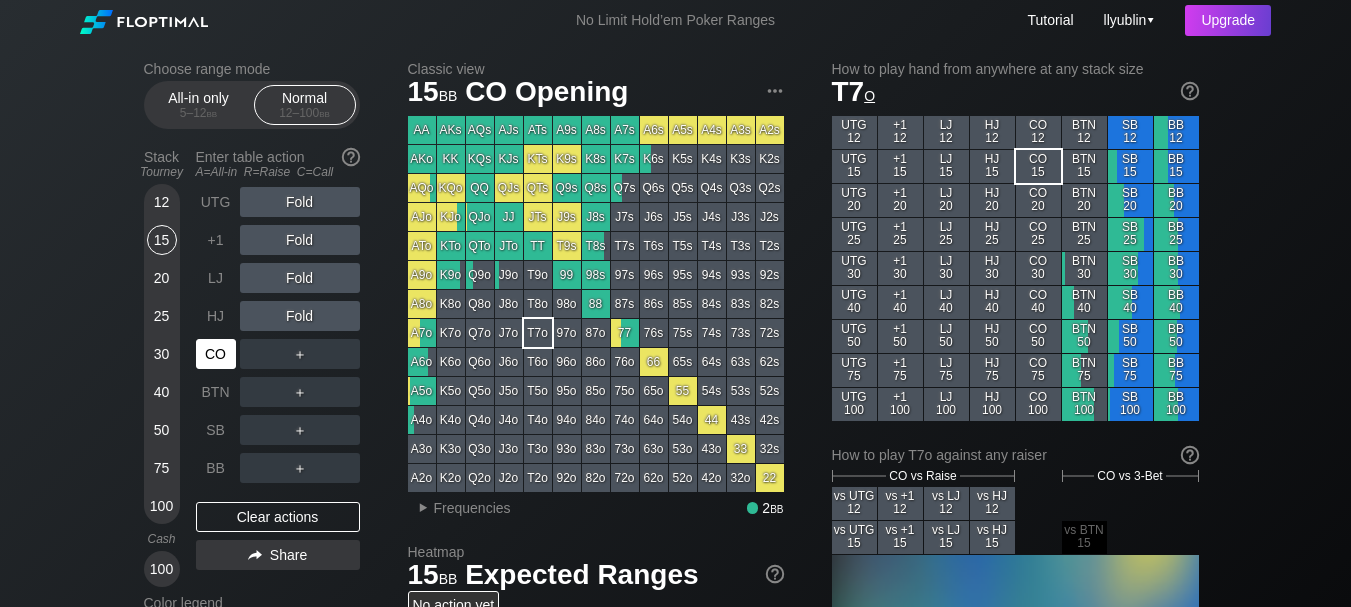 click on "CO" at bounding box center [216, 354] 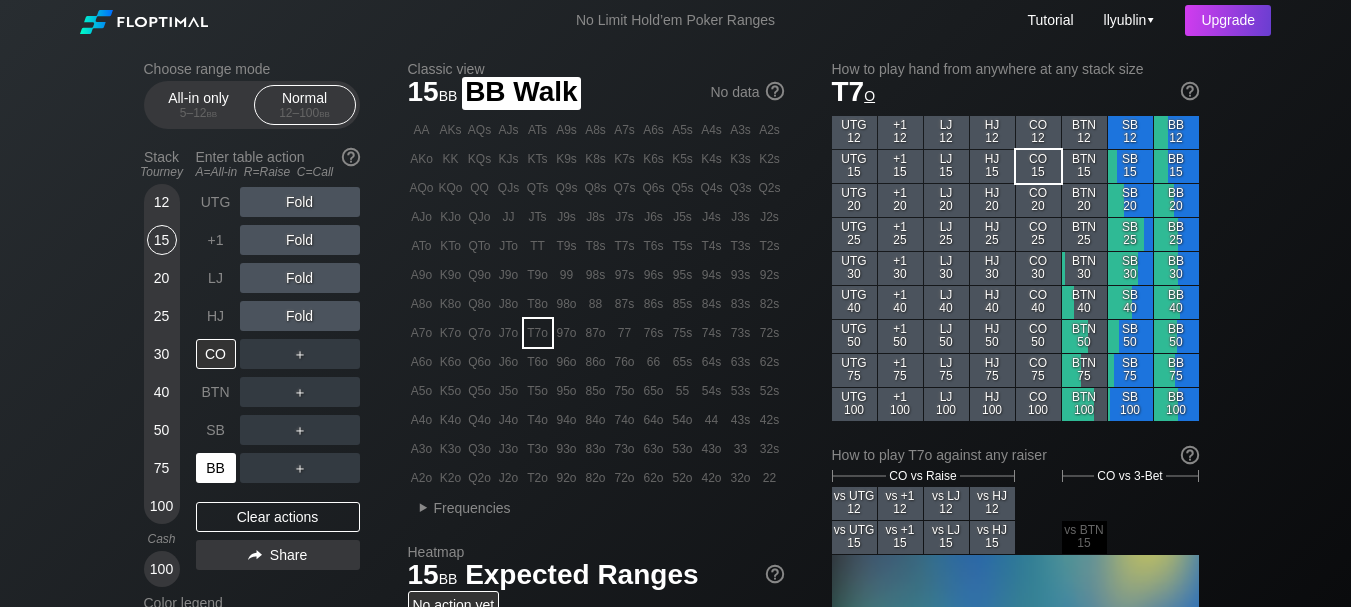 click on "BB" at bounding box center (216, 468) 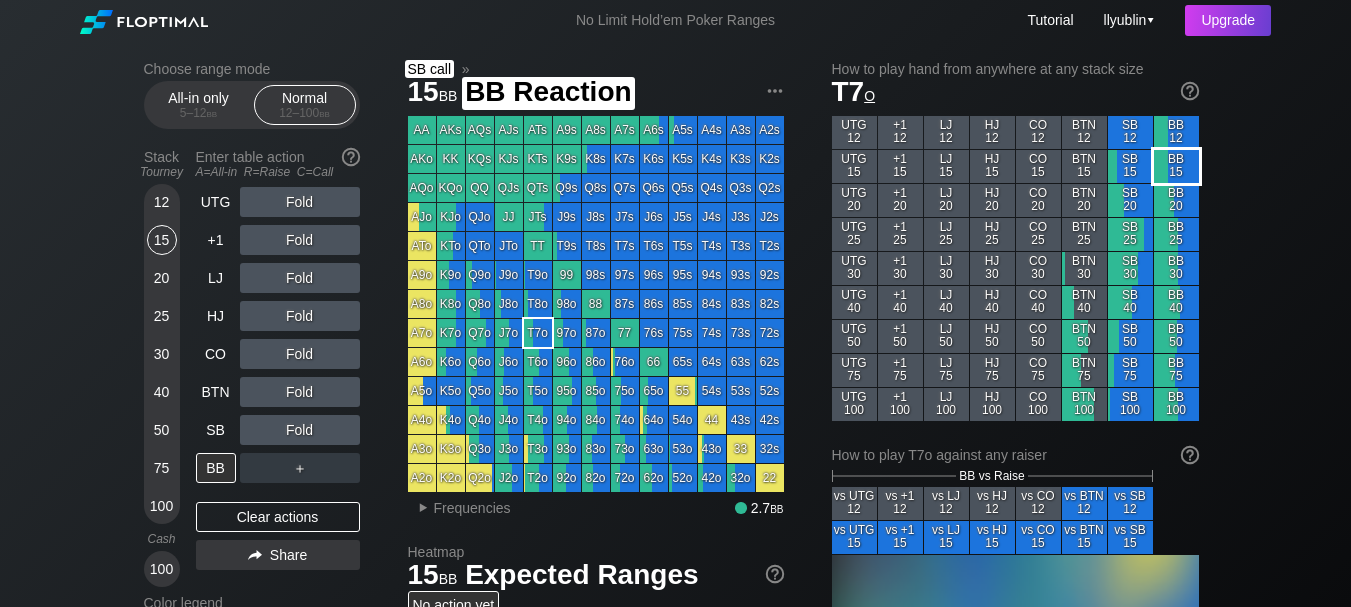 click on "BB 15" at bounding box center (1176, 166) 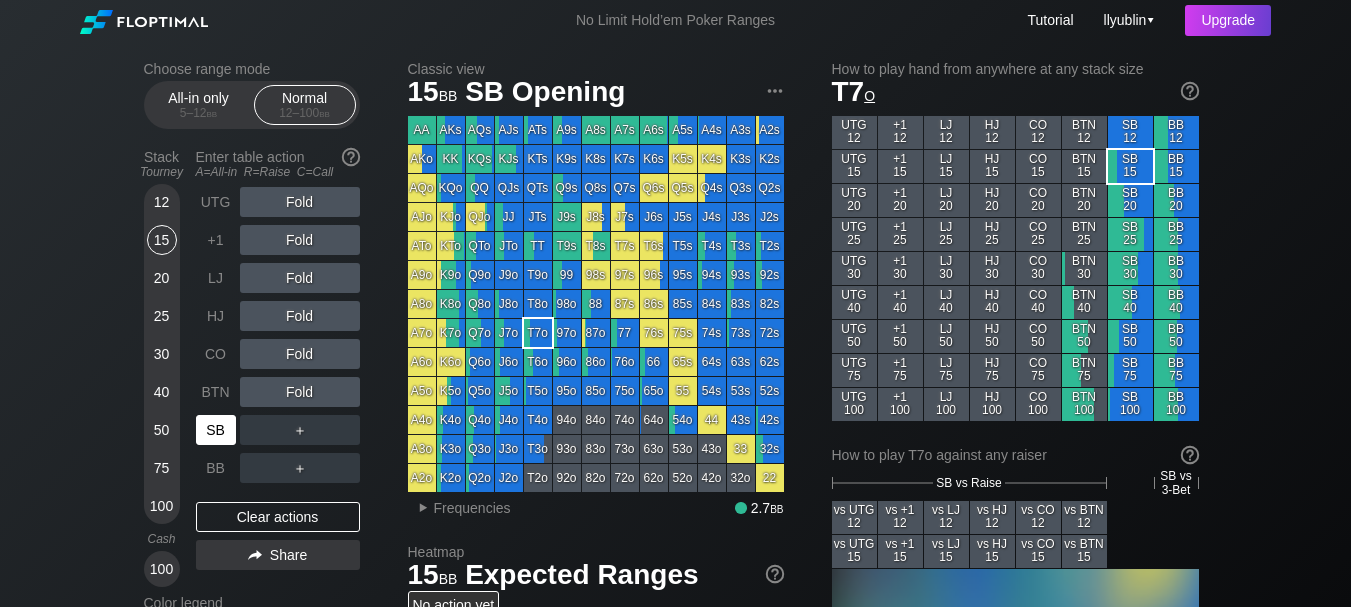 click on "SB" at bounding box center [216, 430] 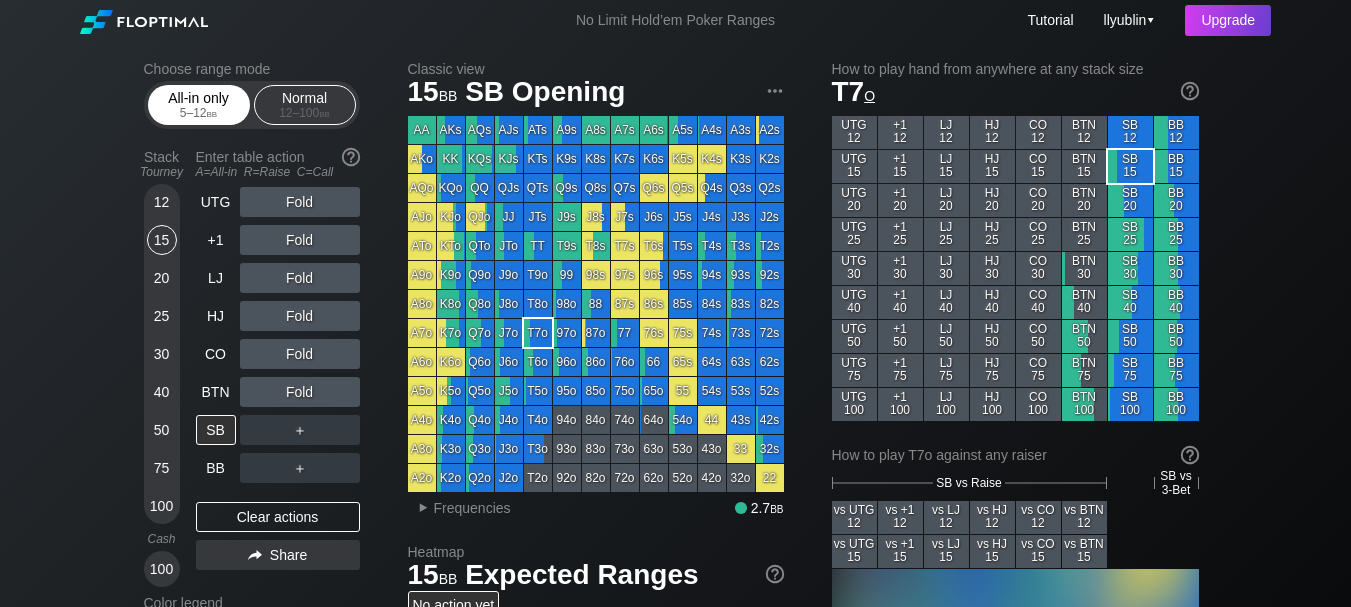 click on "All-in only 5 – 12 bb" at bounding box center (199, 105) 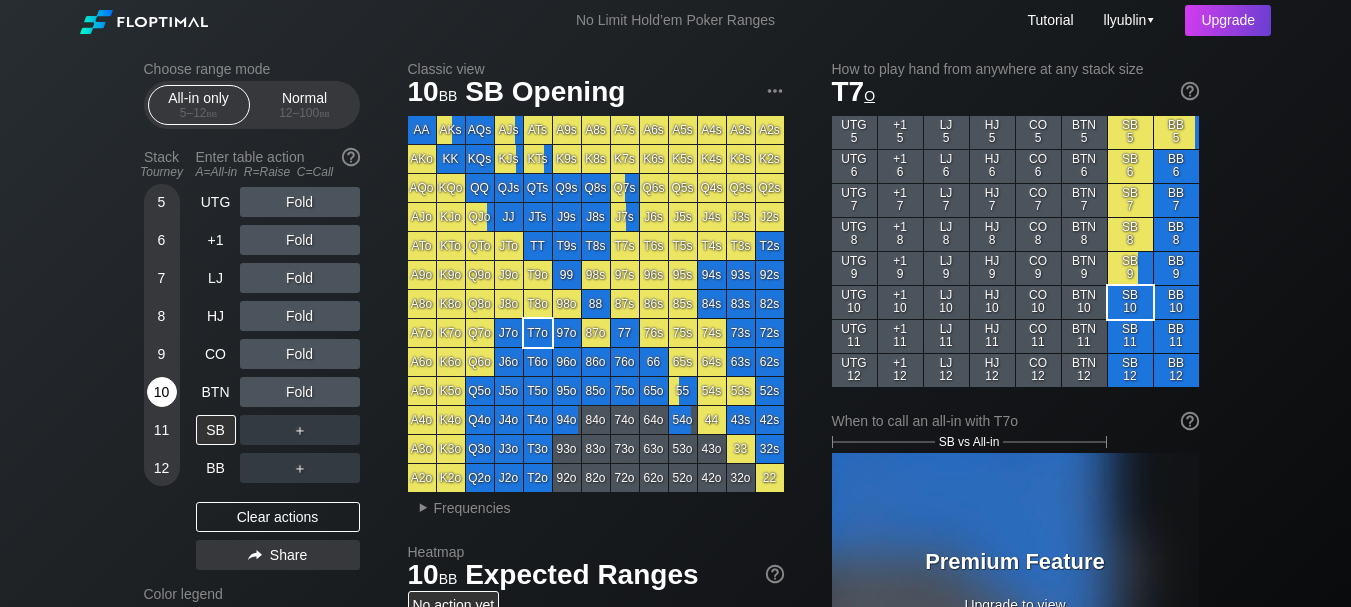 click on "10" at bounding box center [162, 392] 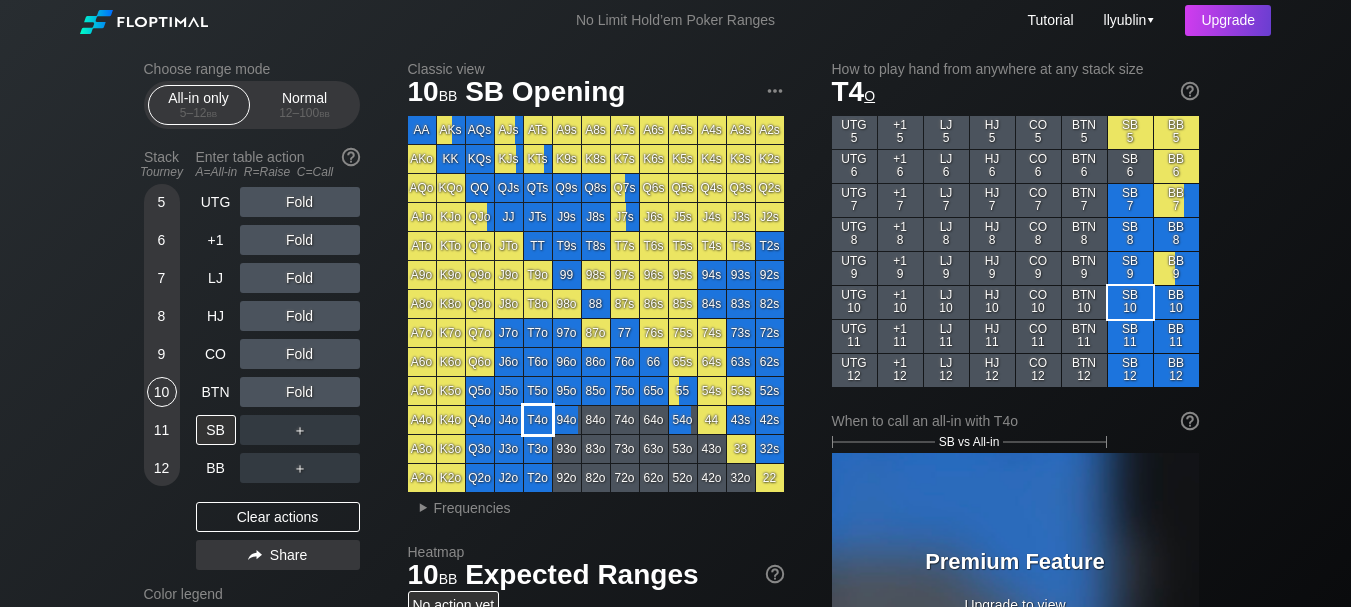 click on "T4o" at bounding box center (538, 420) 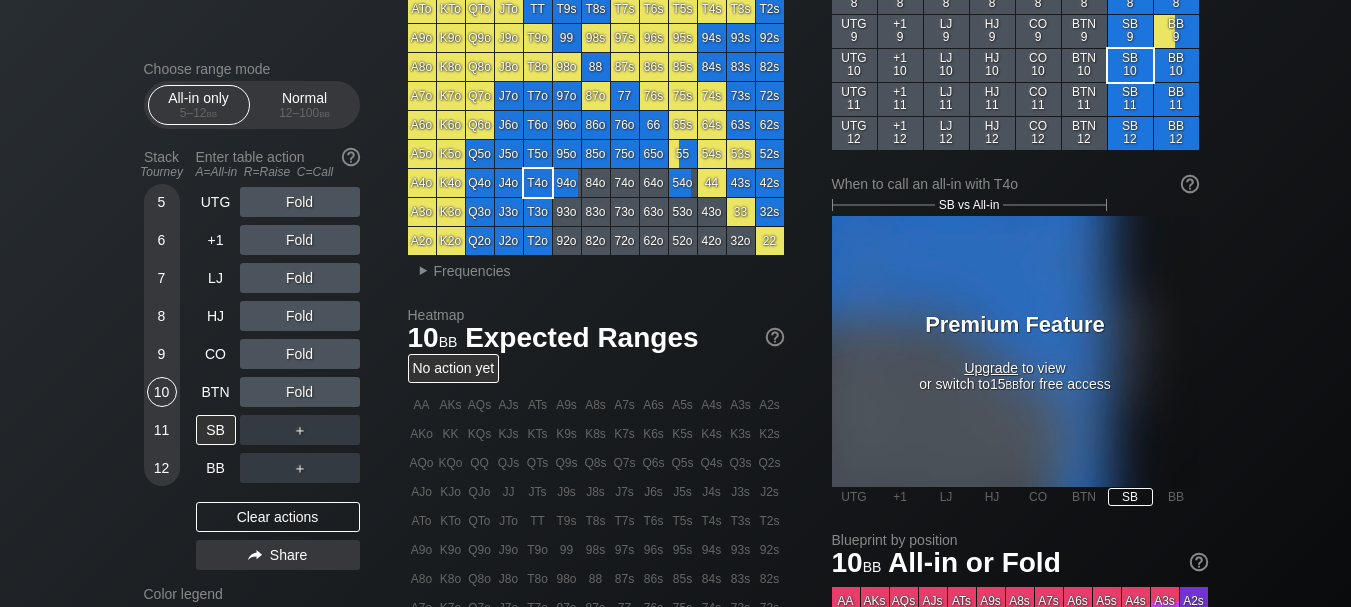 scroll, scrollTop: 133, scrollLeft: 0, axis: vertical 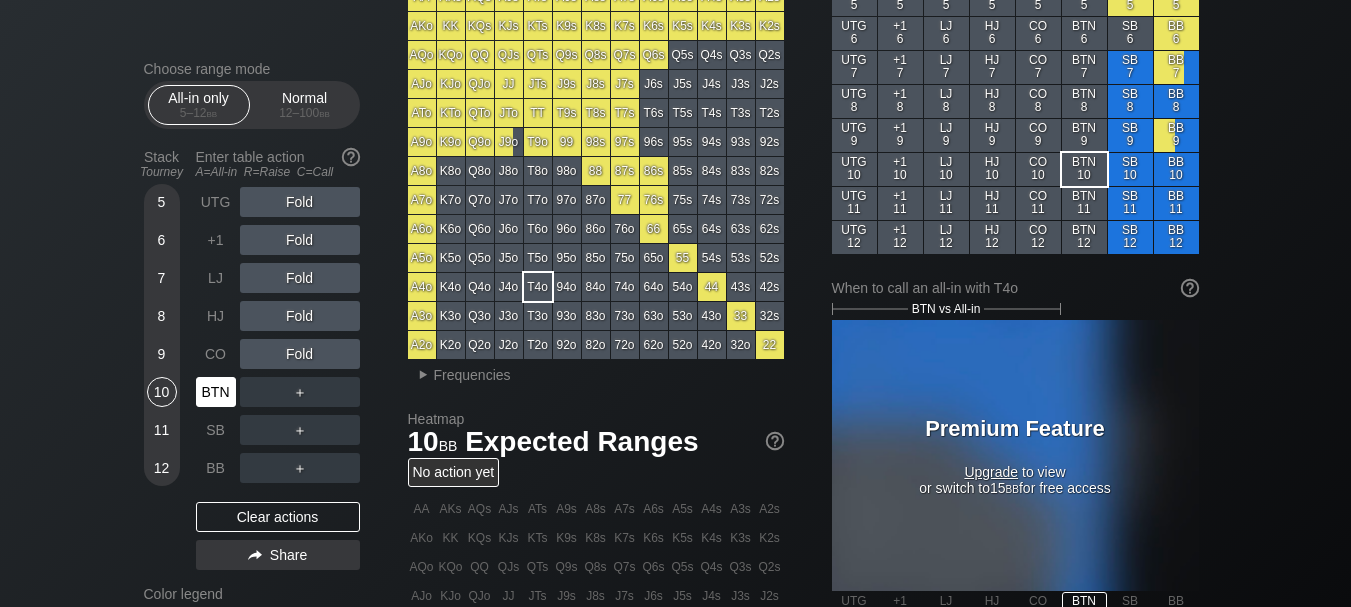 click on "BTN" at bounding box center (216, 392) 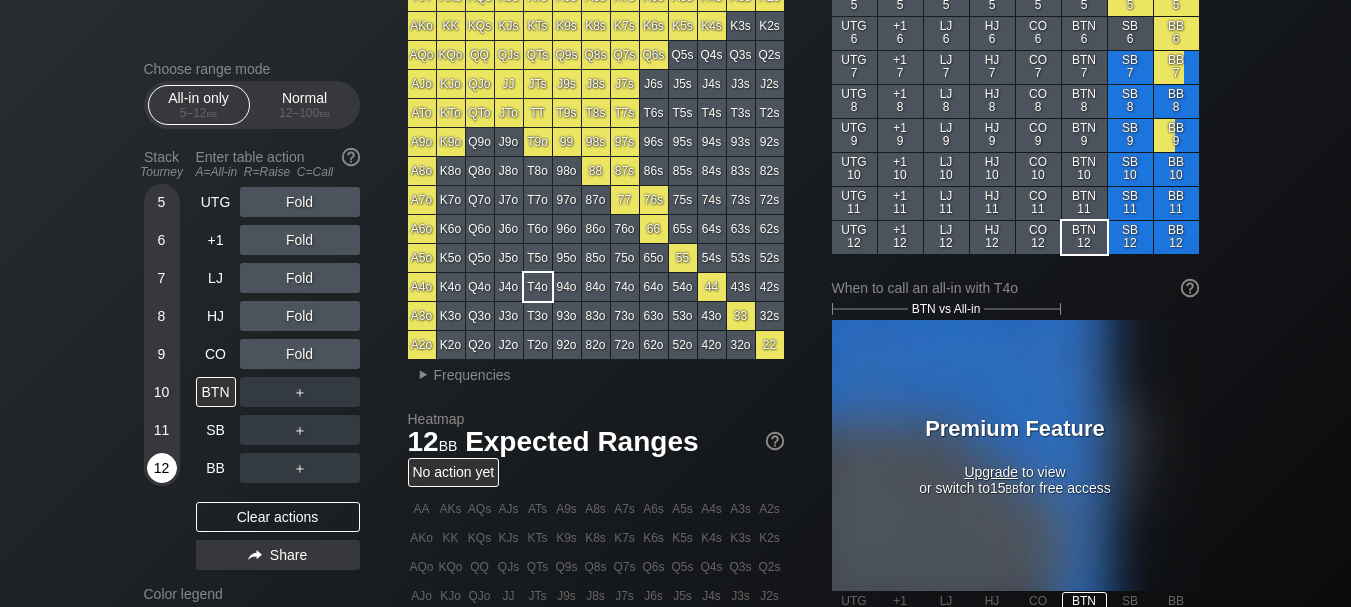 click on "12" at bounding box center [162, 468] 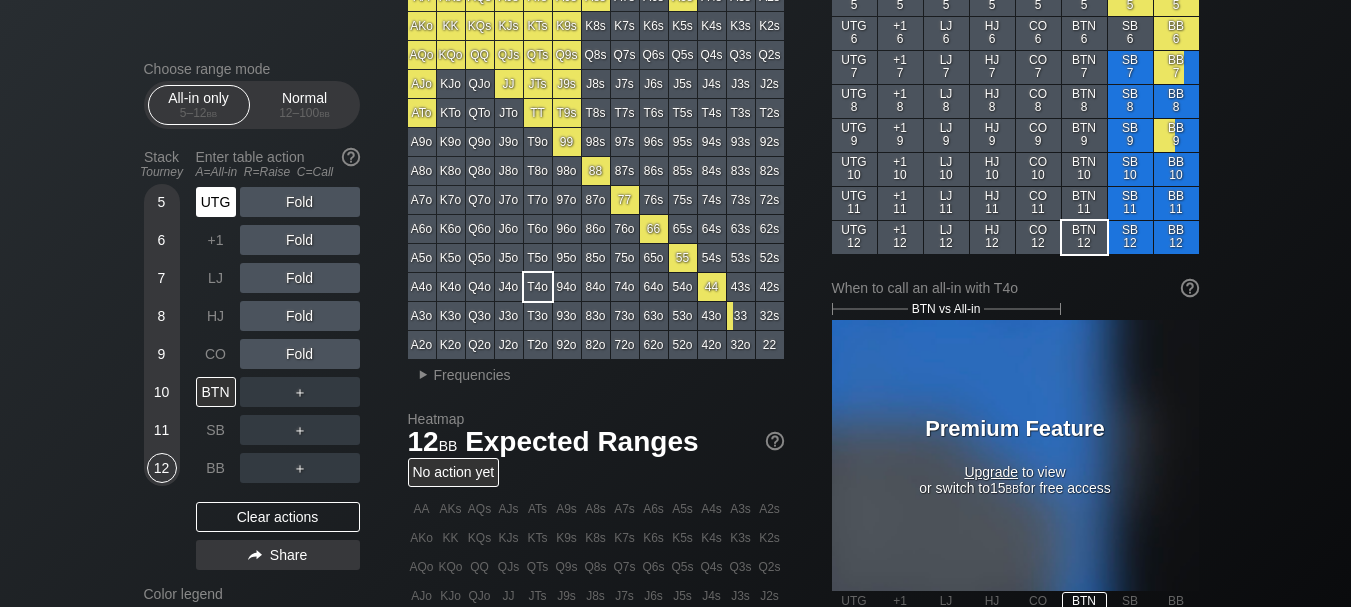 click on "UTG" at bounding box center [216, 202] 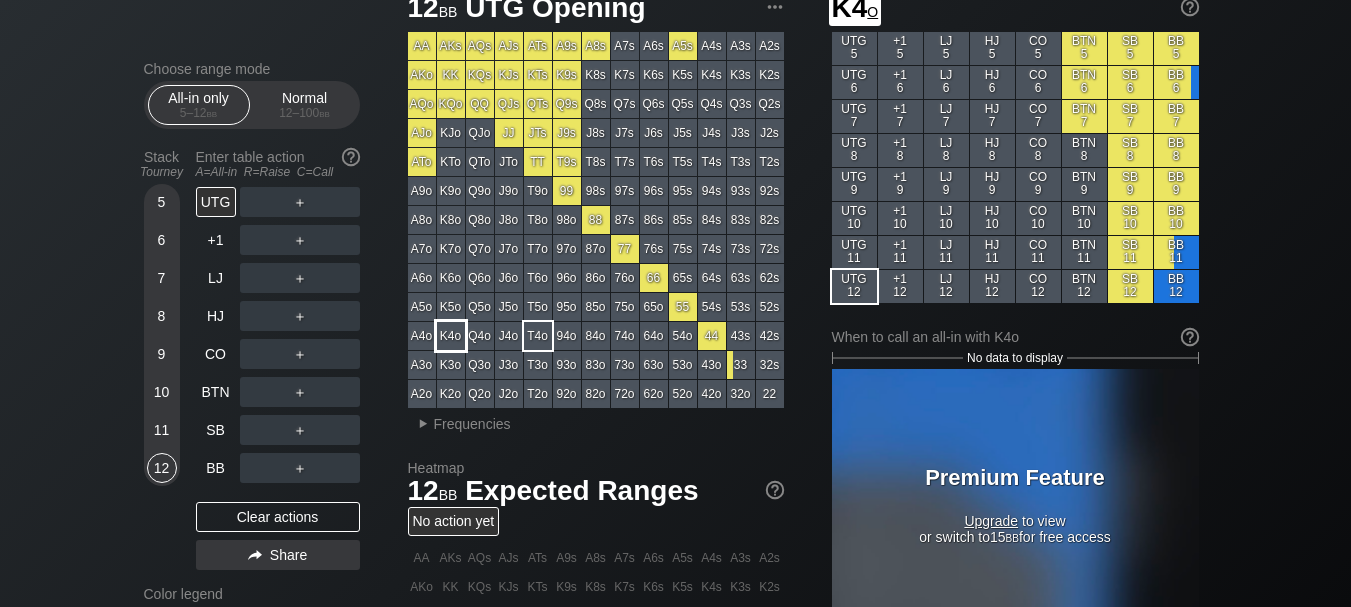 scroll, scrollTop: 0, scrollLeft: 0, axis: both 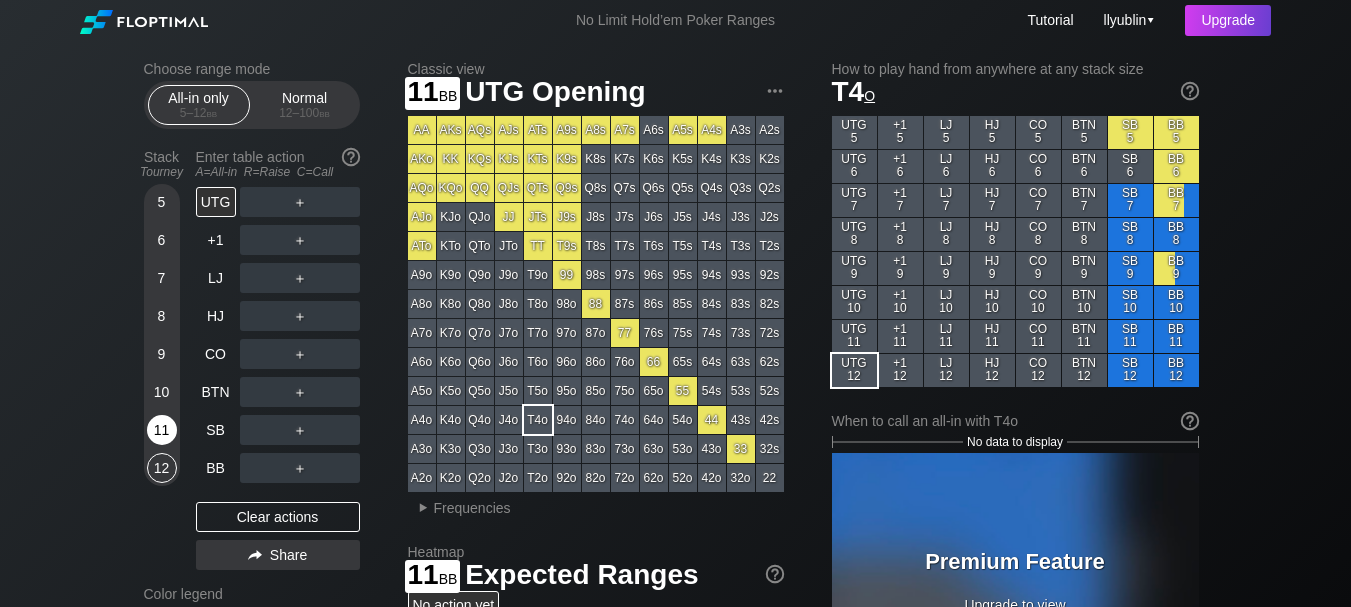 click on "11" at bounding box center [162, 430] 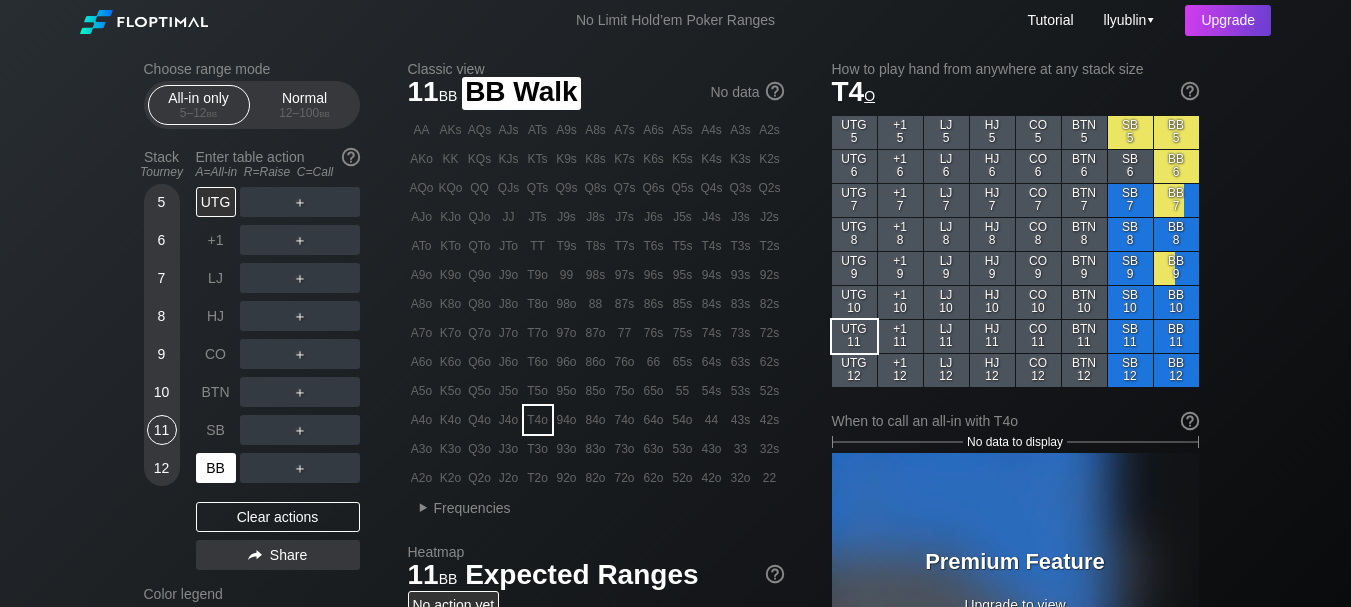 click on "BB" at bounding box center [216, 468] 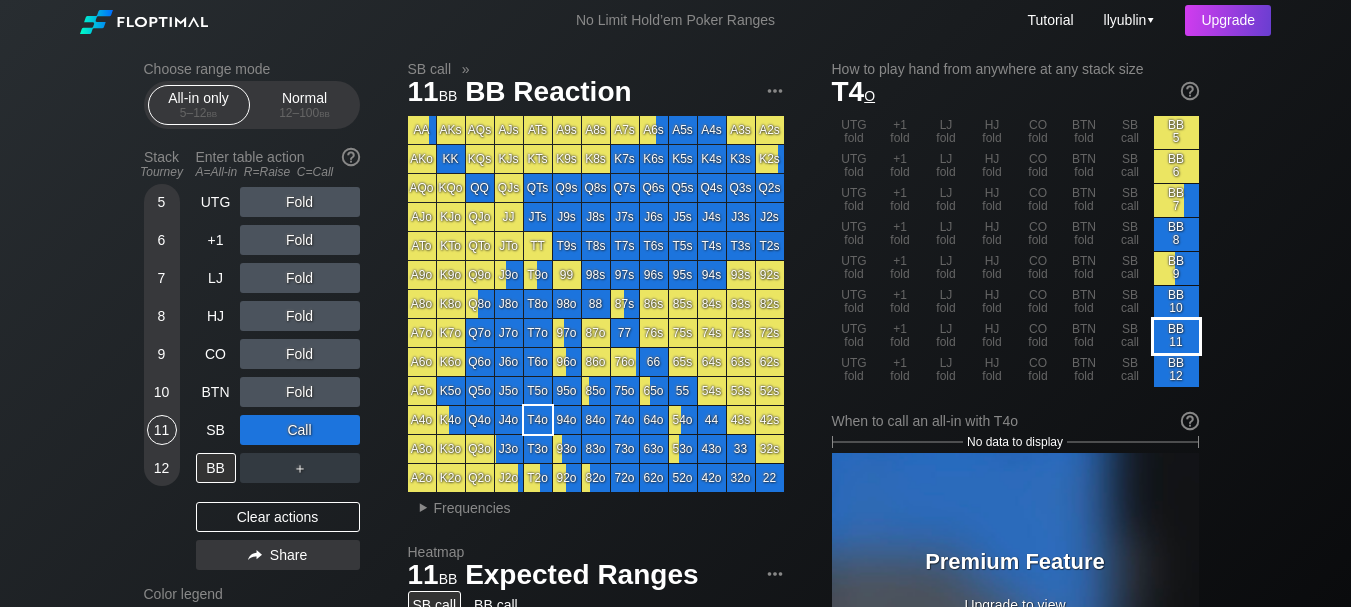 click on "BB 11" at bounding box center [1176, 336] 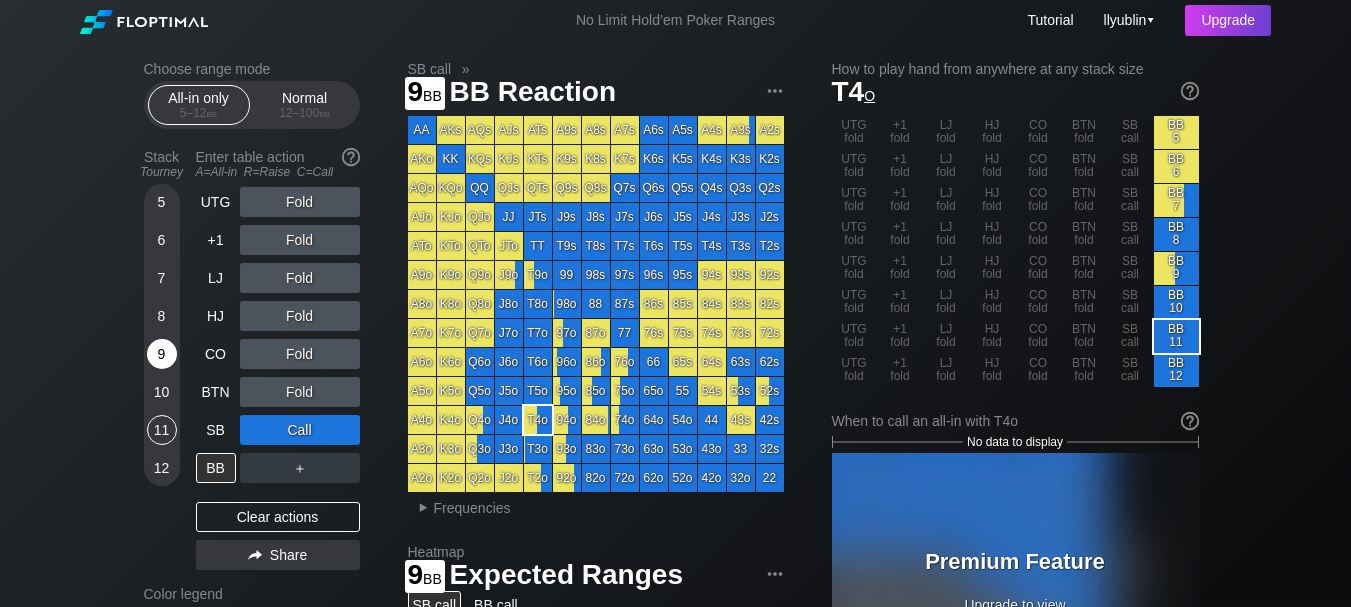 click on "9" at bounding box center (162, 354) 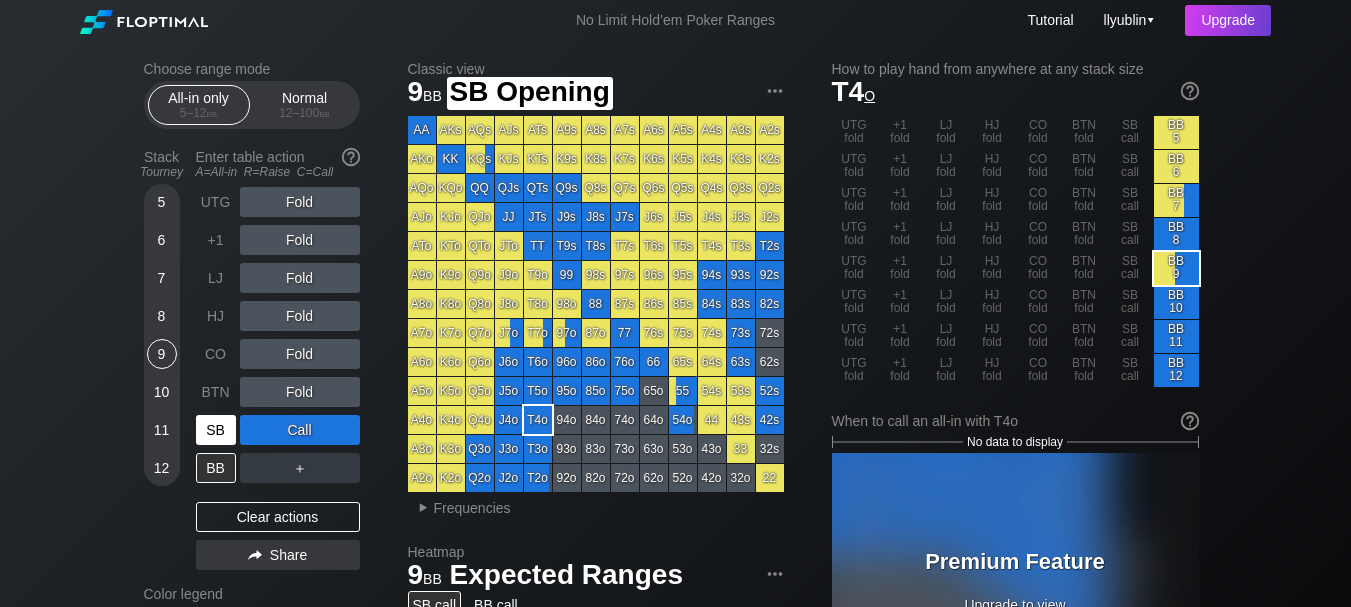 click on "SB" at bounding box center (216, 430) 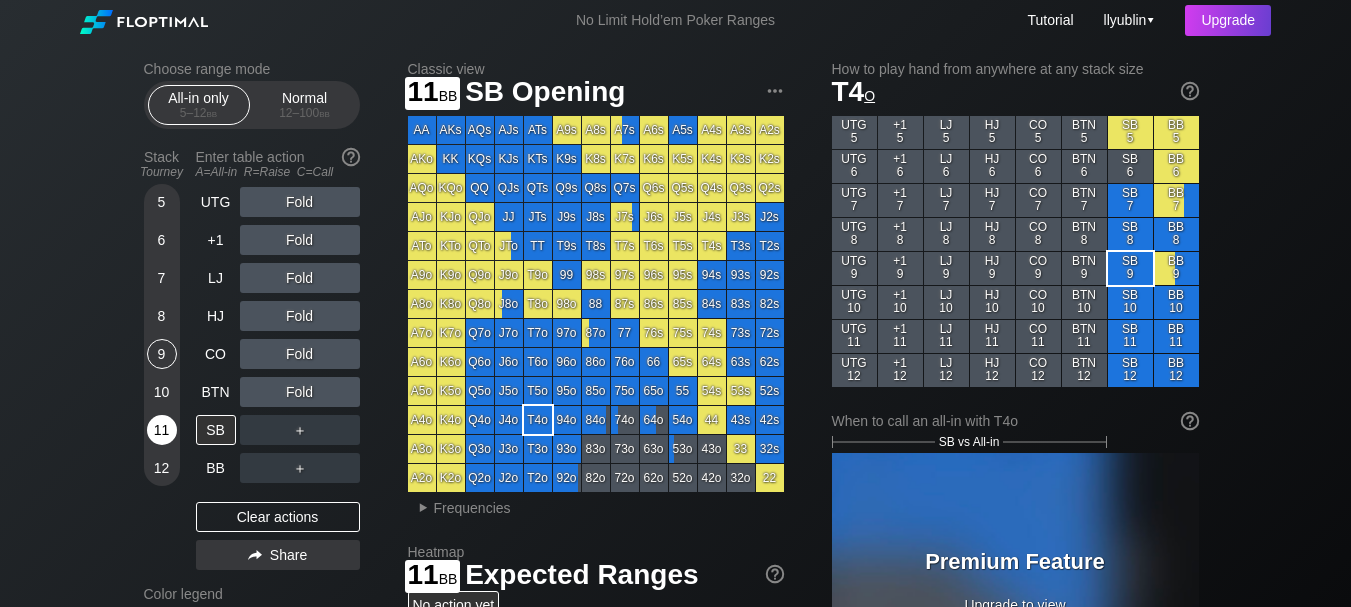 click on "11" at bounding box center [162, 430] 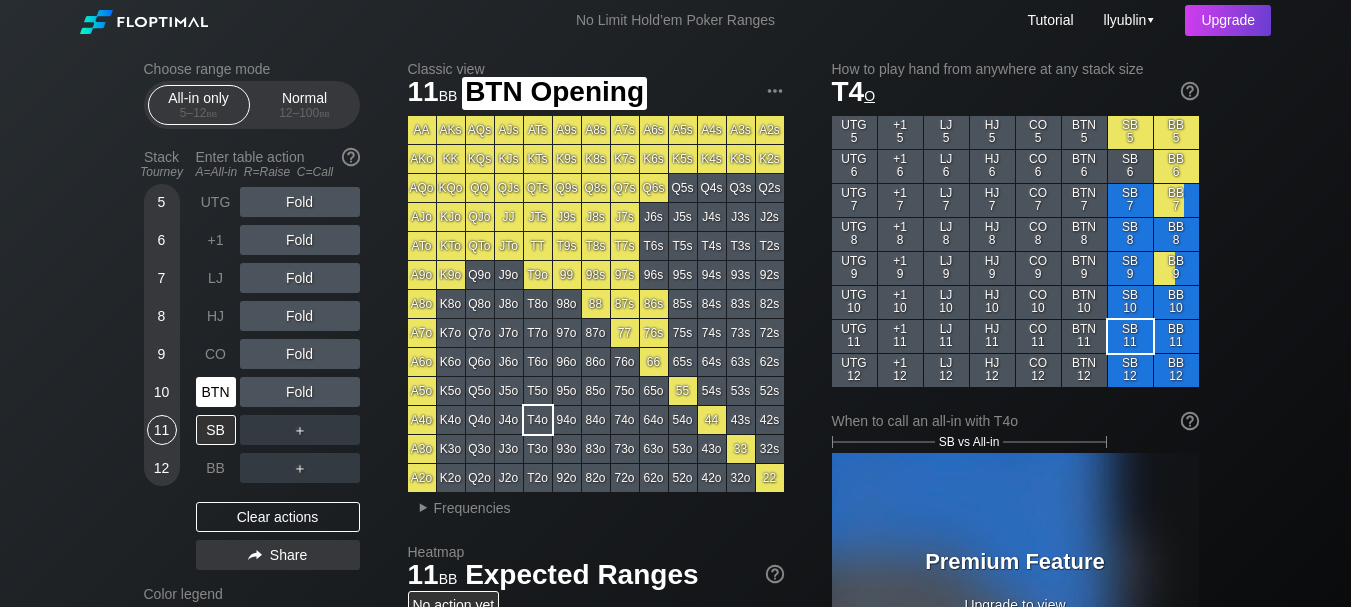 click on "BTN" at bounding box center (216, 392) 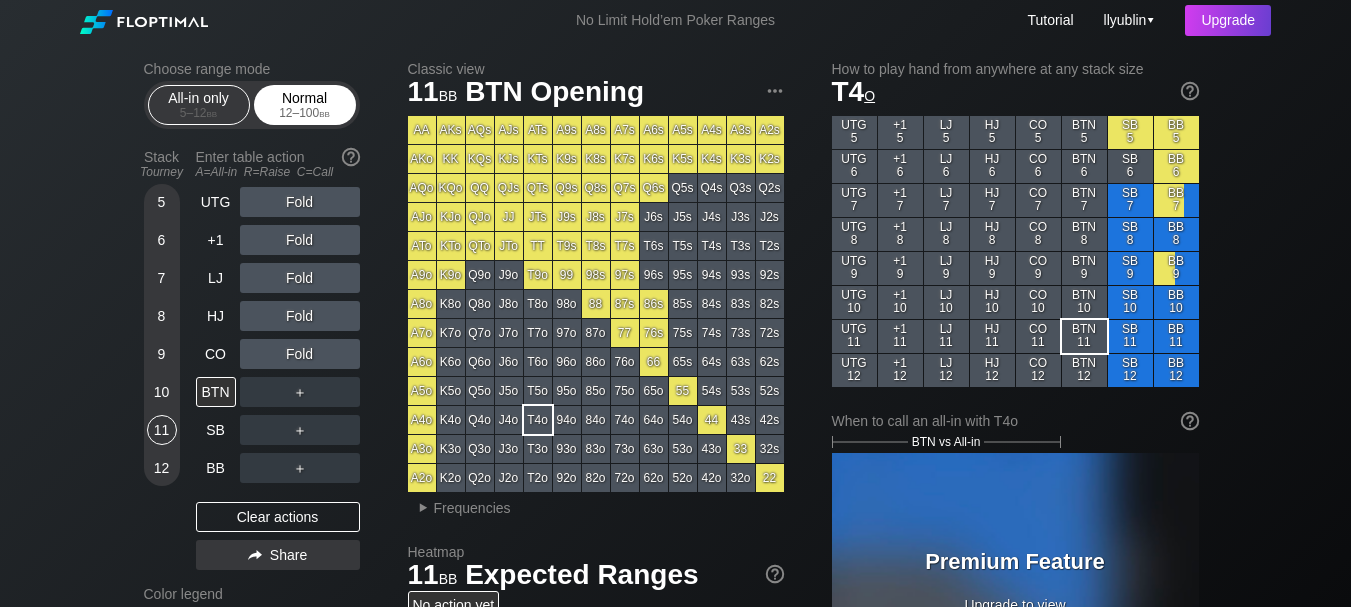 click on "Normal 12 – 100 bb" at bounding box center [305, 105] 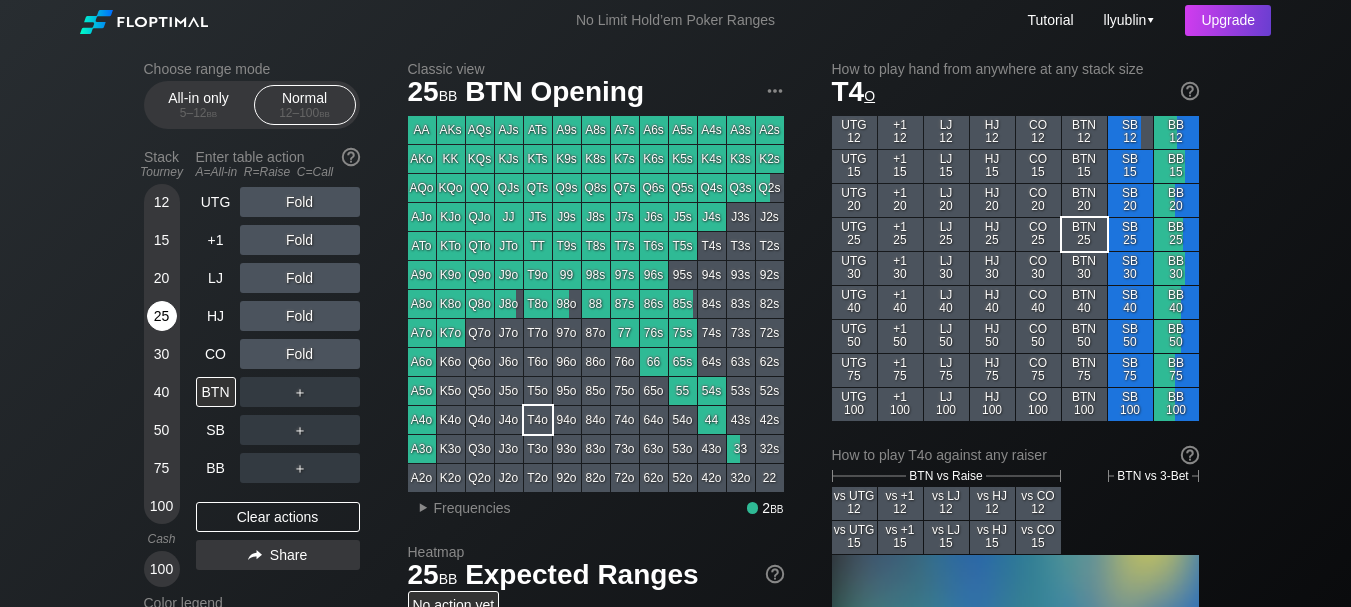 click on "25" at bounding box center [162, 316] 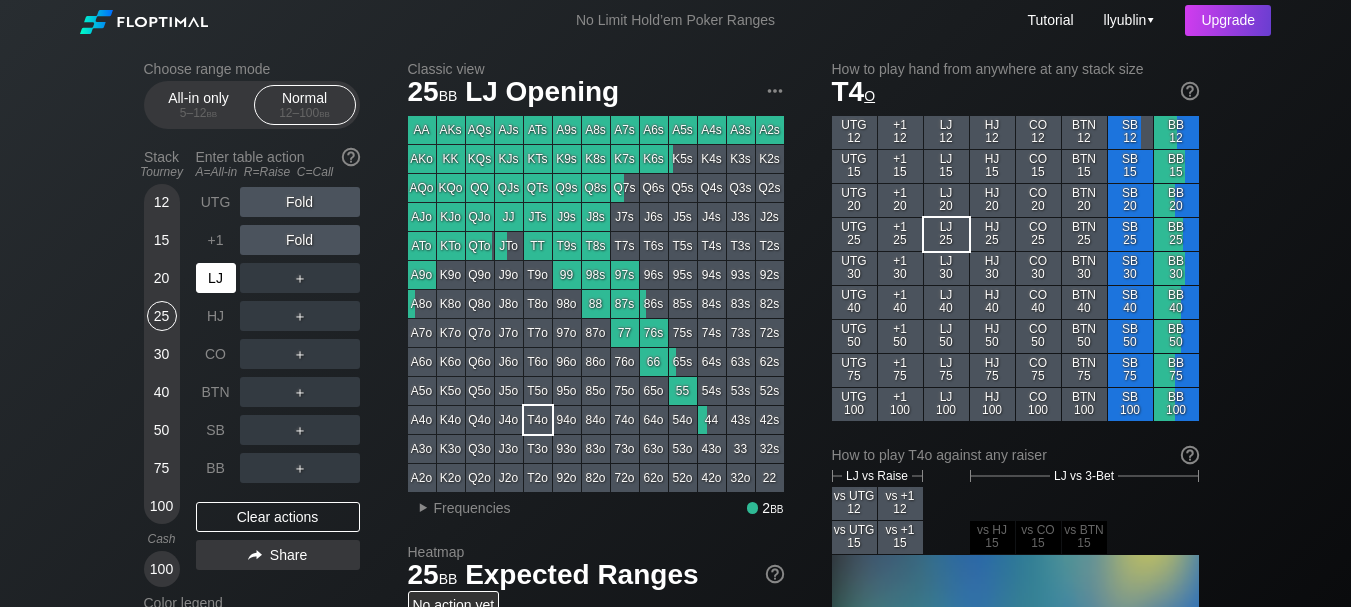 click on "LJ" at bounding box center (216, 278) 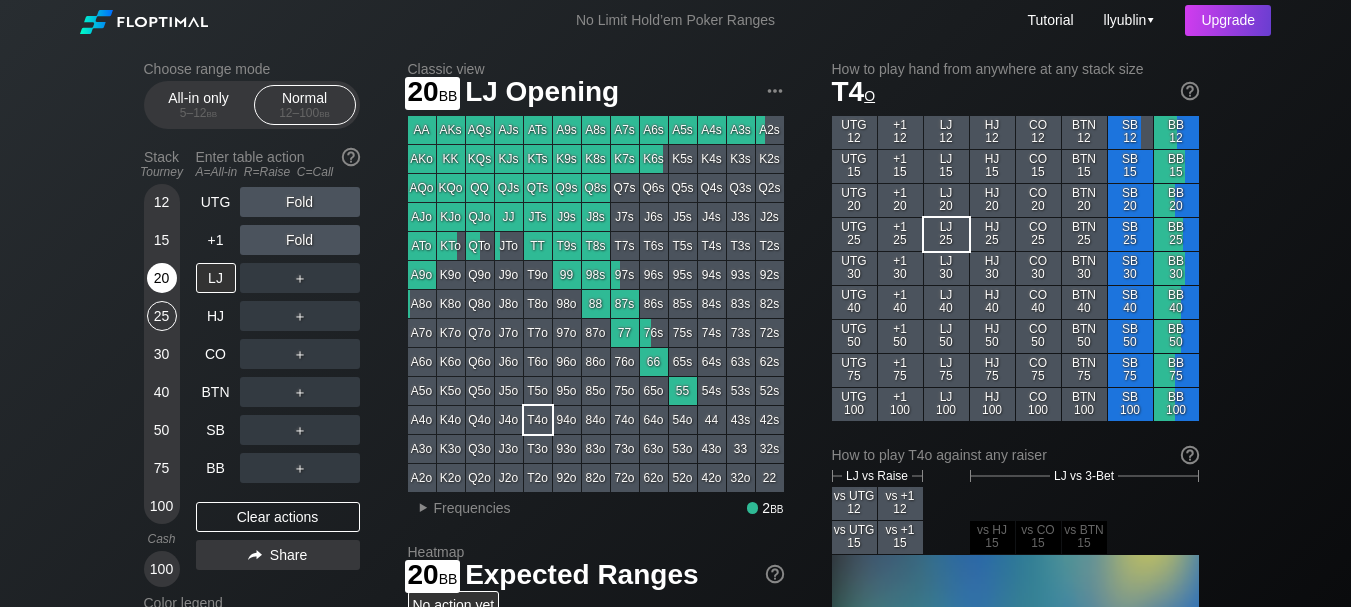 click on "20" at bounding box center (162, 278) 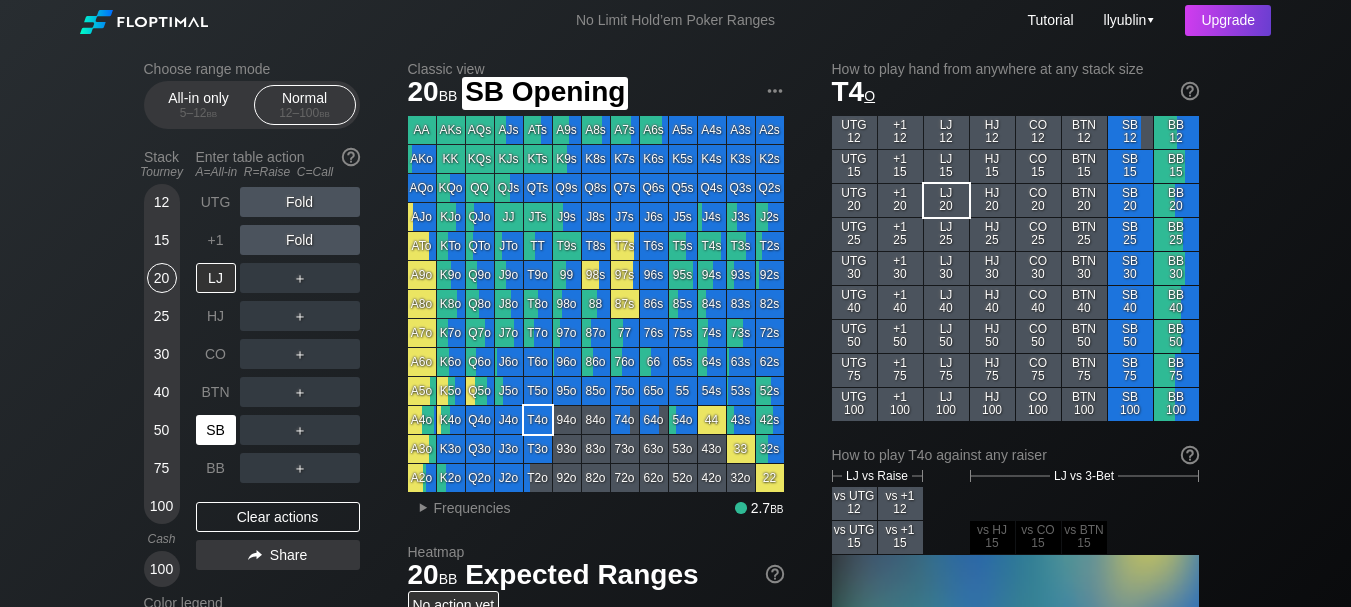 click on "SB" at bounding box center [216, 430] 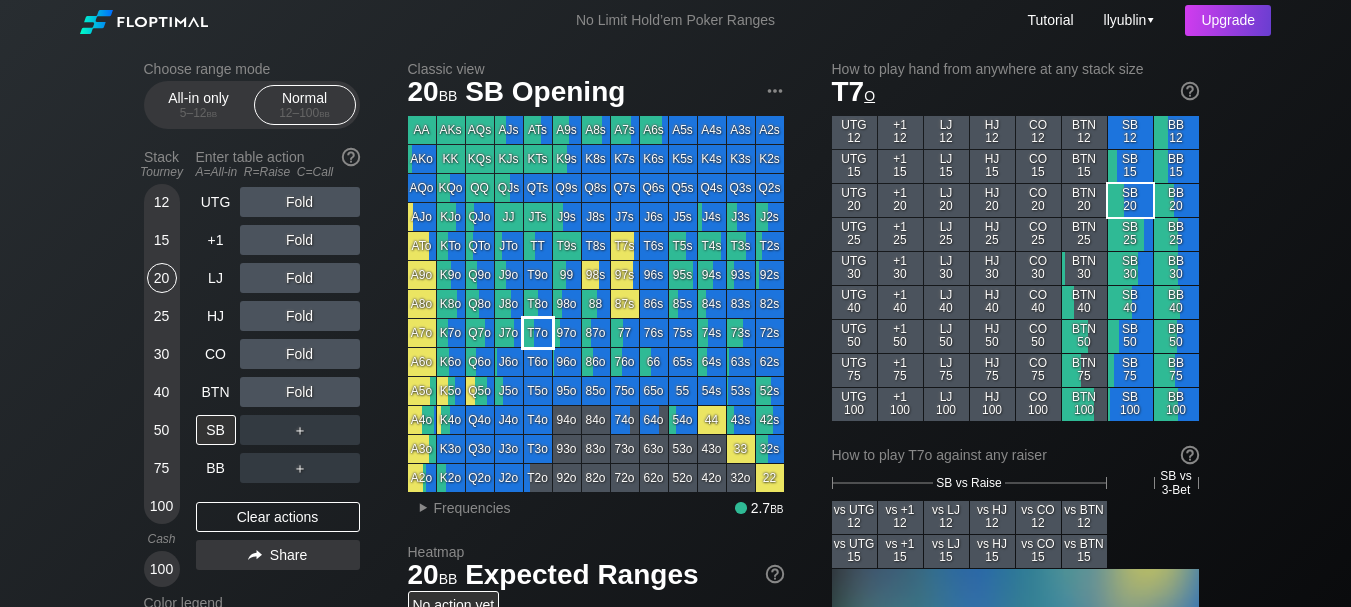 click on "T7o" at bounding box center [538, 333] 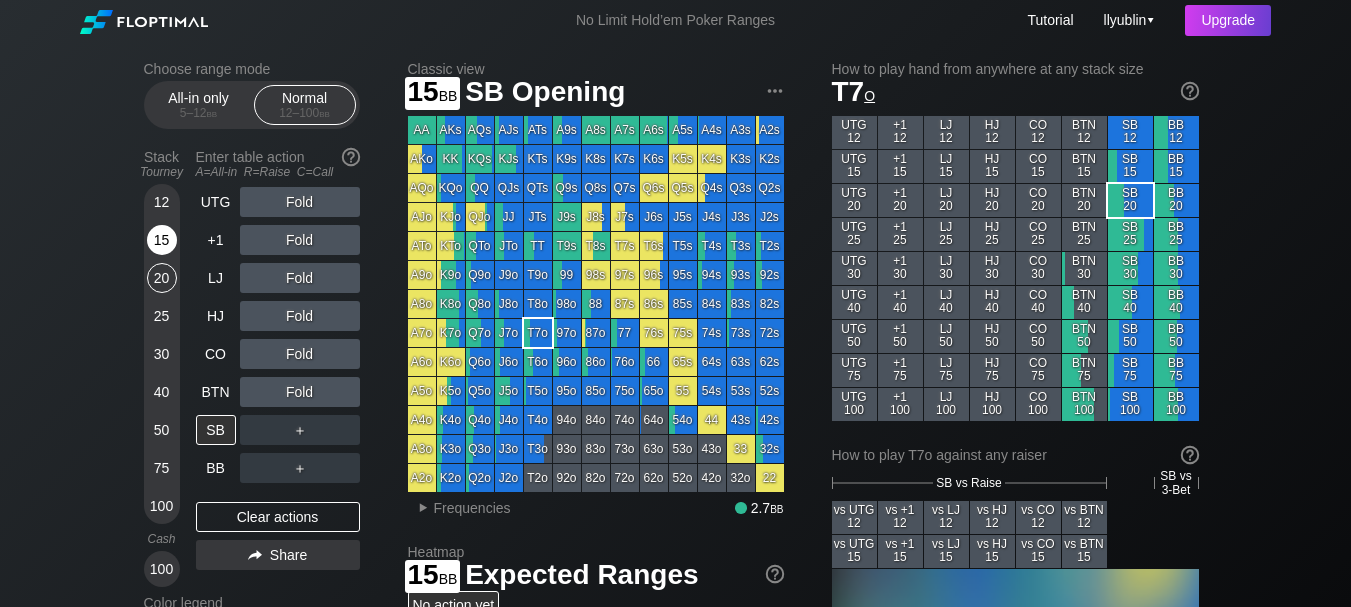 click on "15" at bounding box center [162, 240] 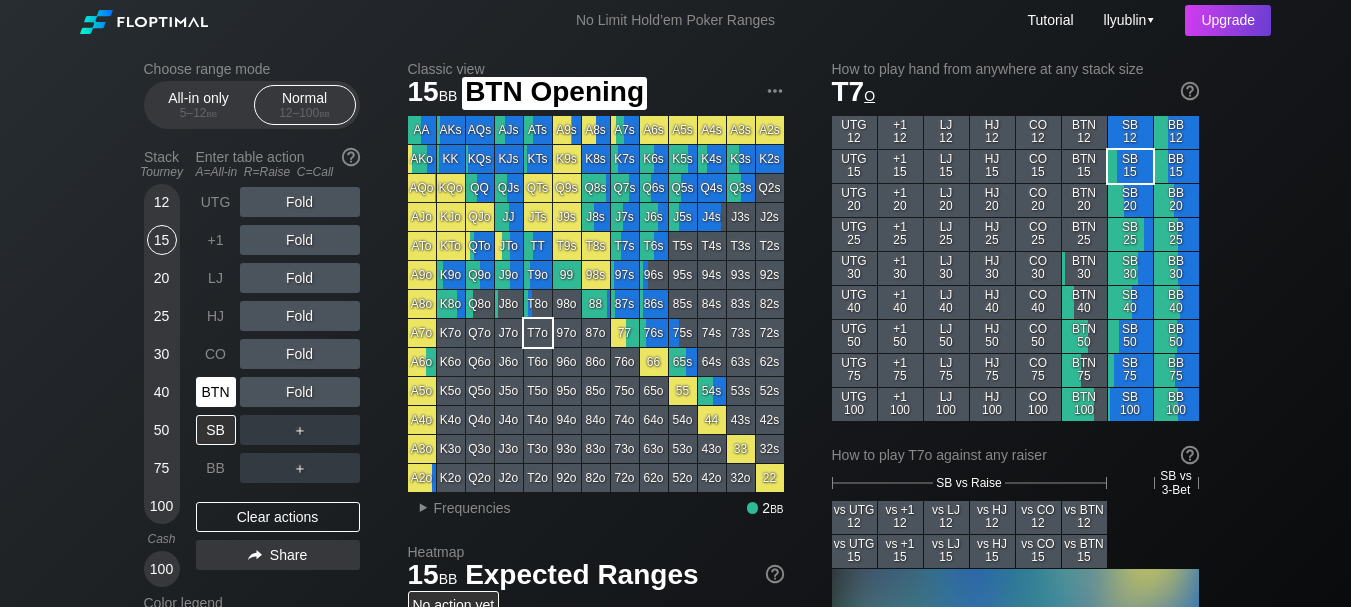 click on "BTN" at bounding box center (216, 392) 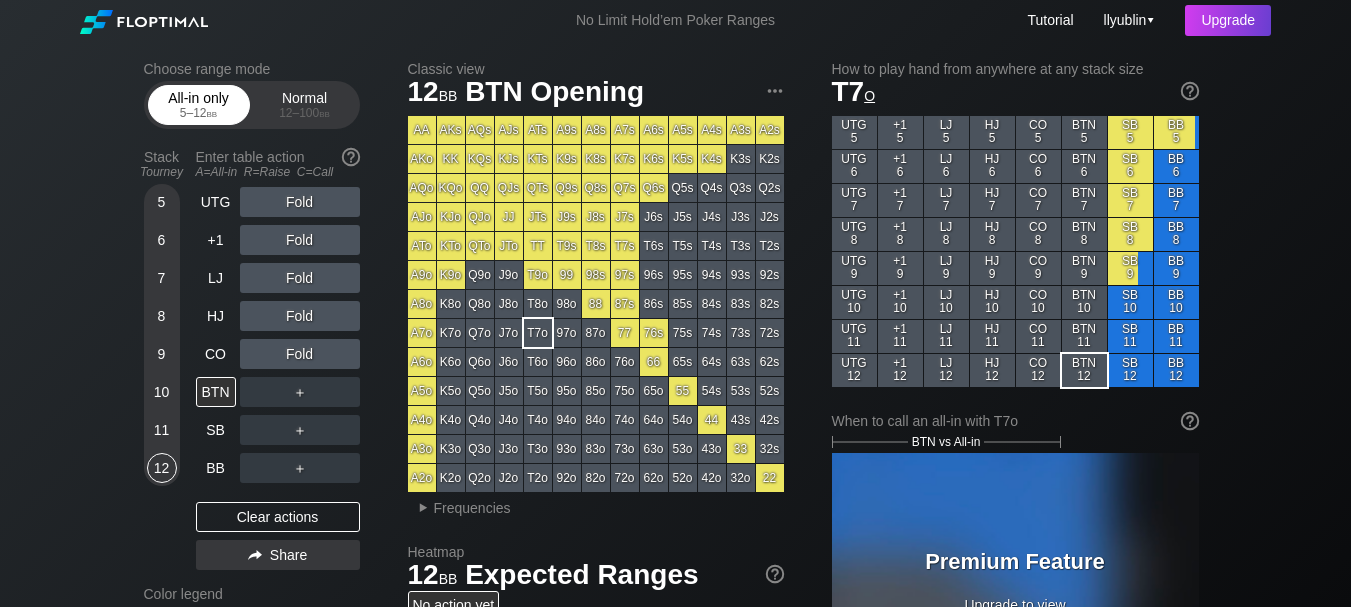 click on "All-in only 5 – 12 bb" at bounding box center (199, 105) 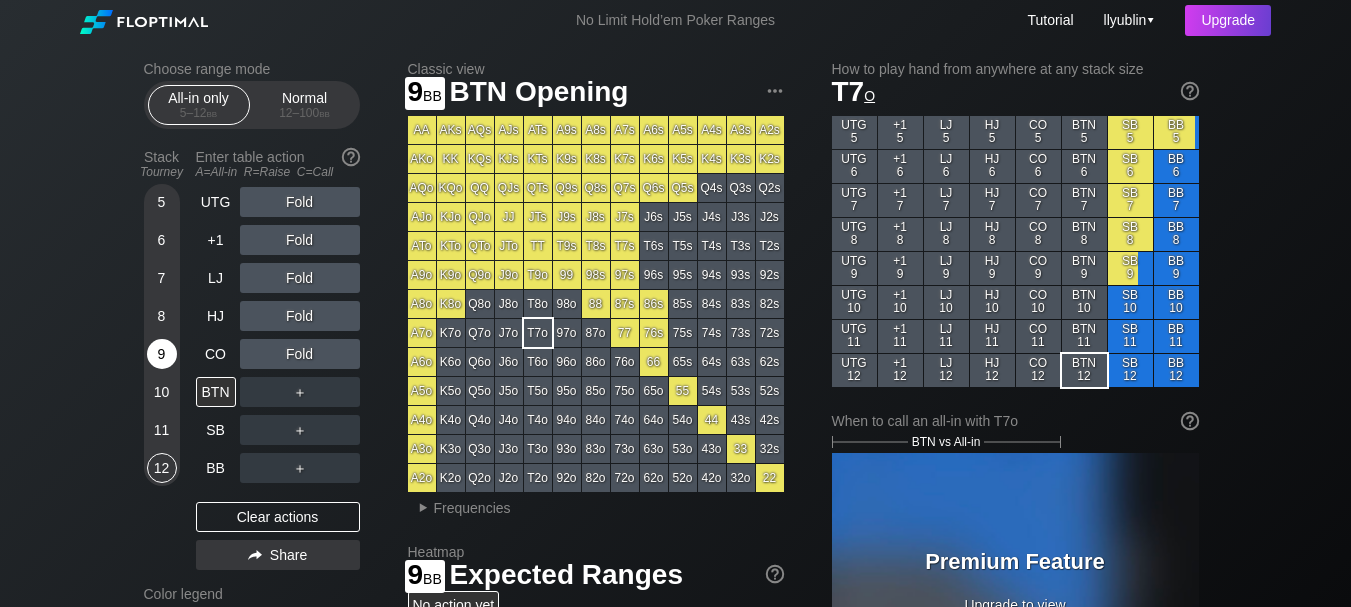 click on "9" at bounding box center [162, 354] 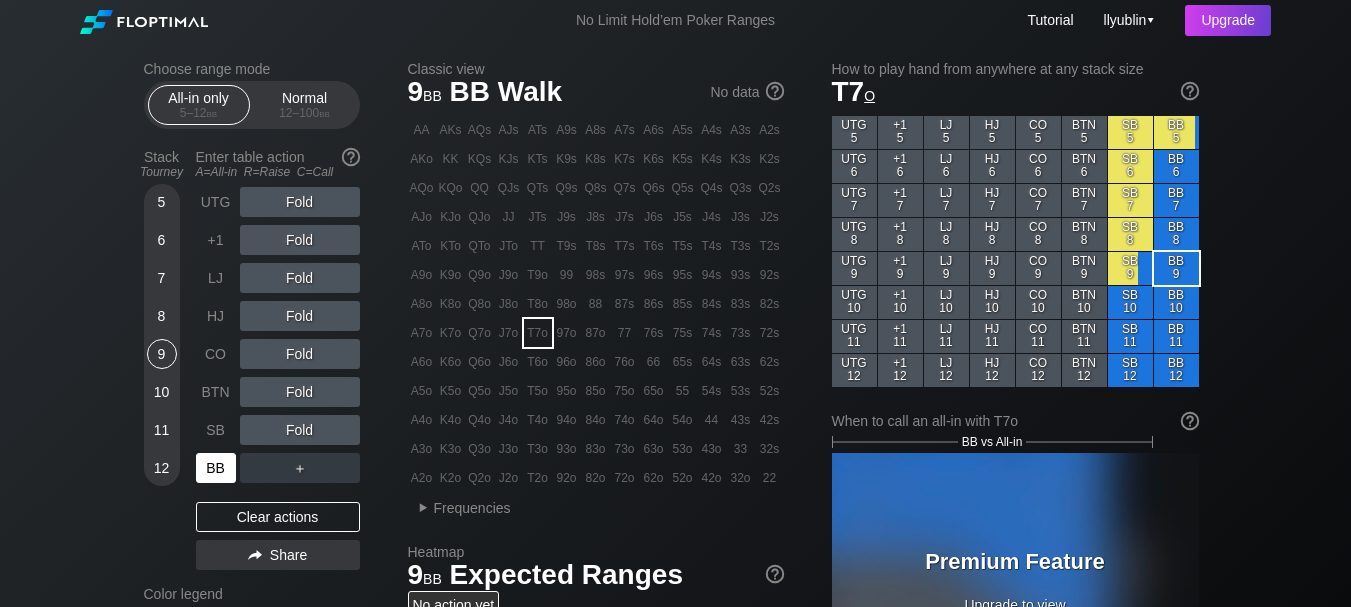 click on "BB" at bounding box center [216, 468] 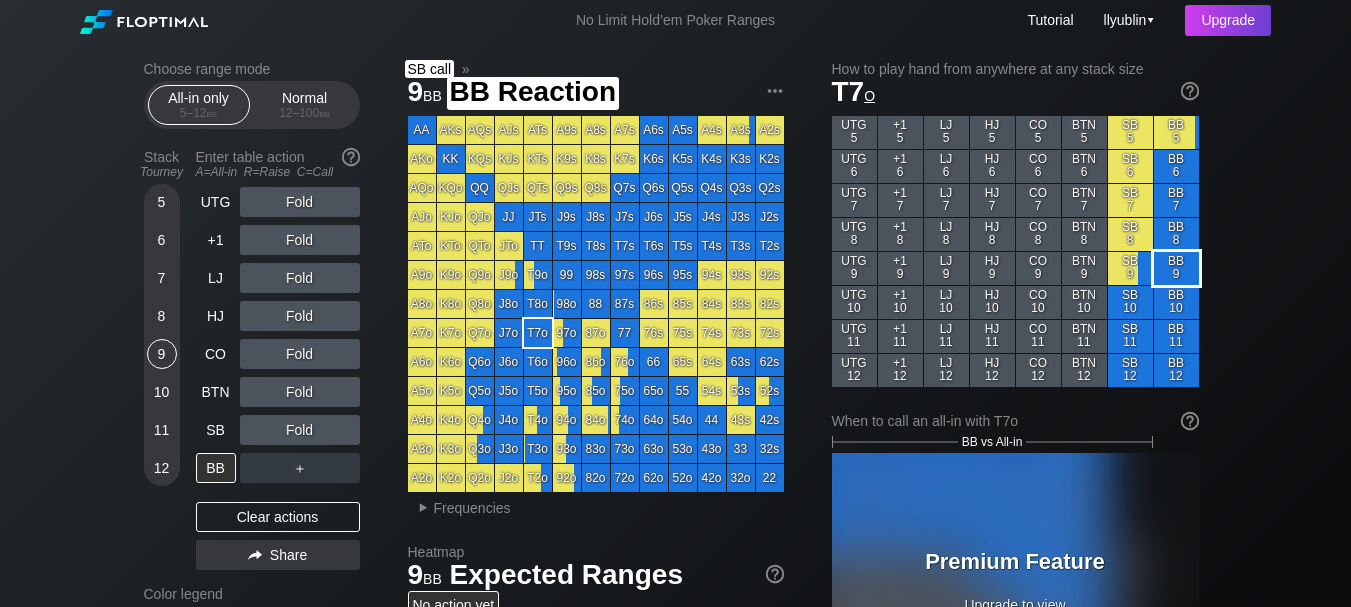 click on "BB 9" at bounding box center (1176, 268) 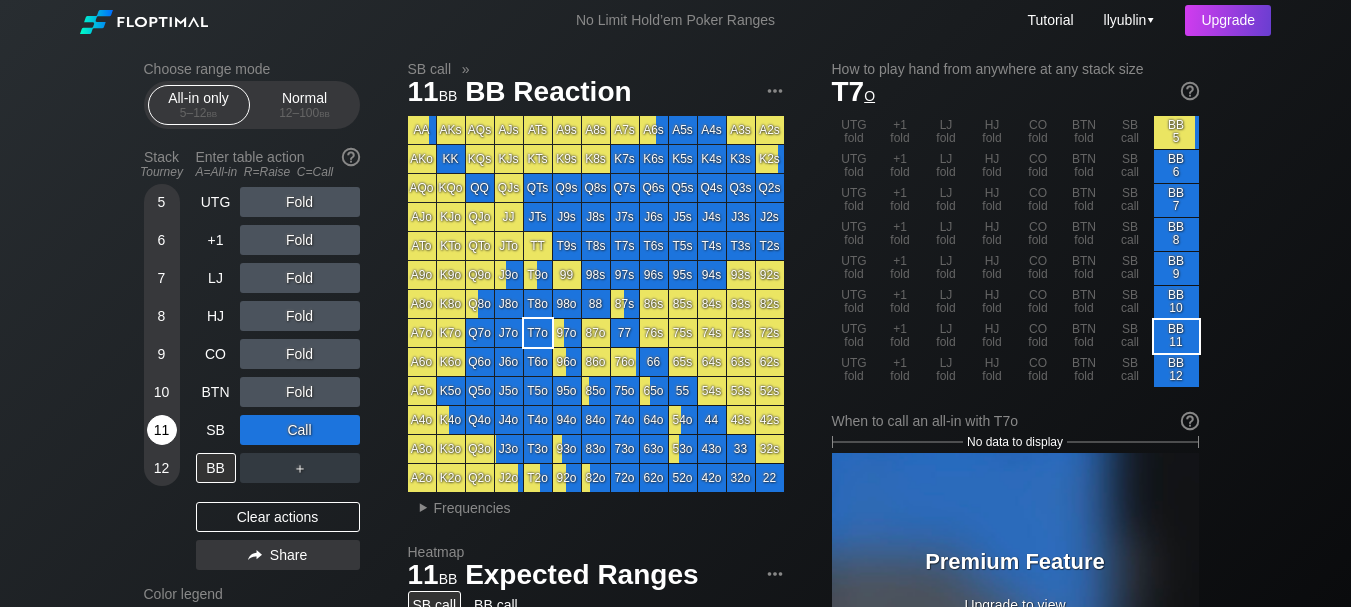 click on "11" at bounding box center (162, 430) 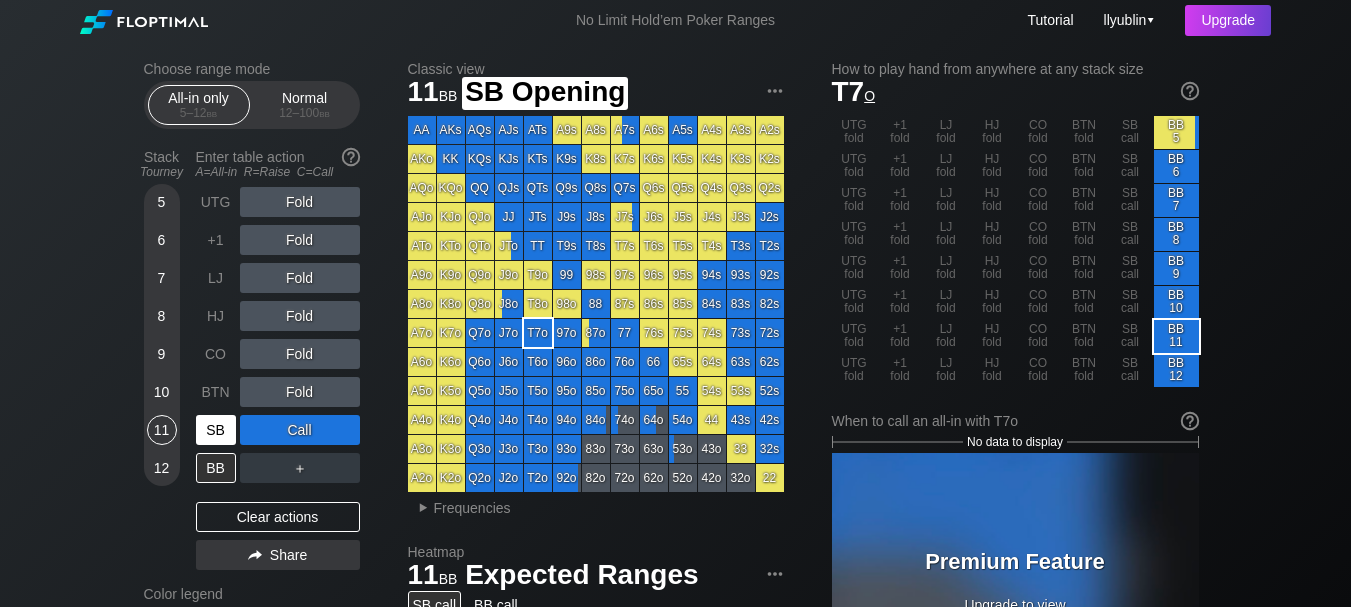 click on "SB" at bounding box center (216, 430) 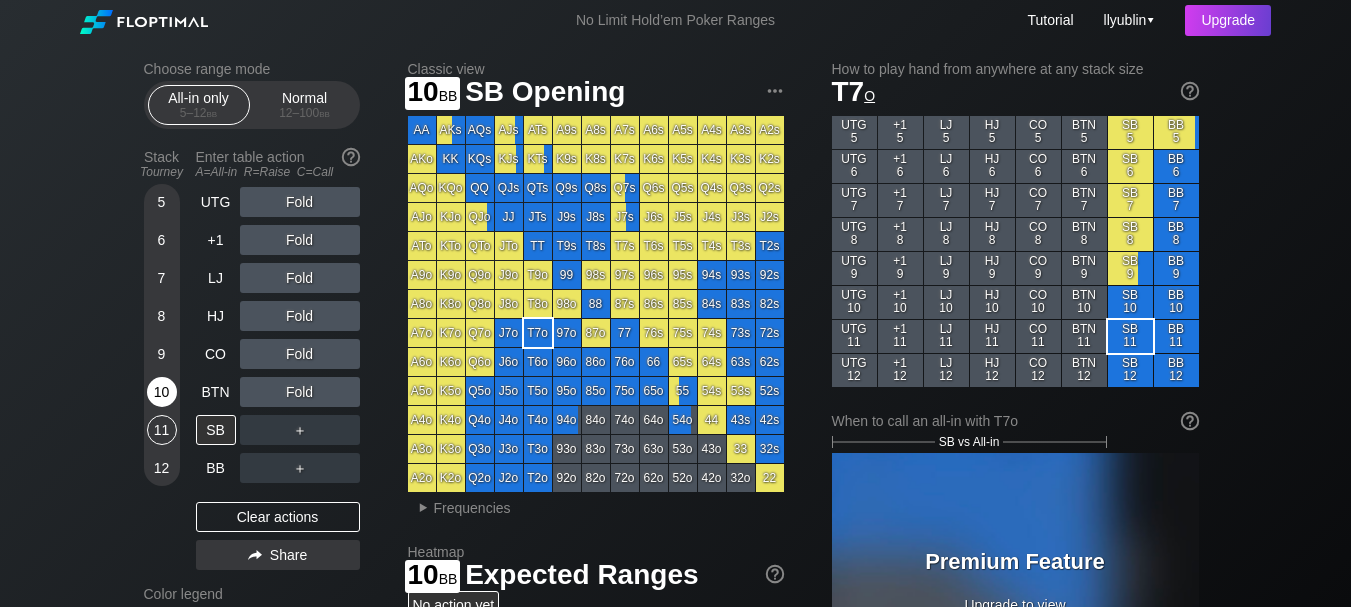 click on "10" at bounding box center [162, 392] 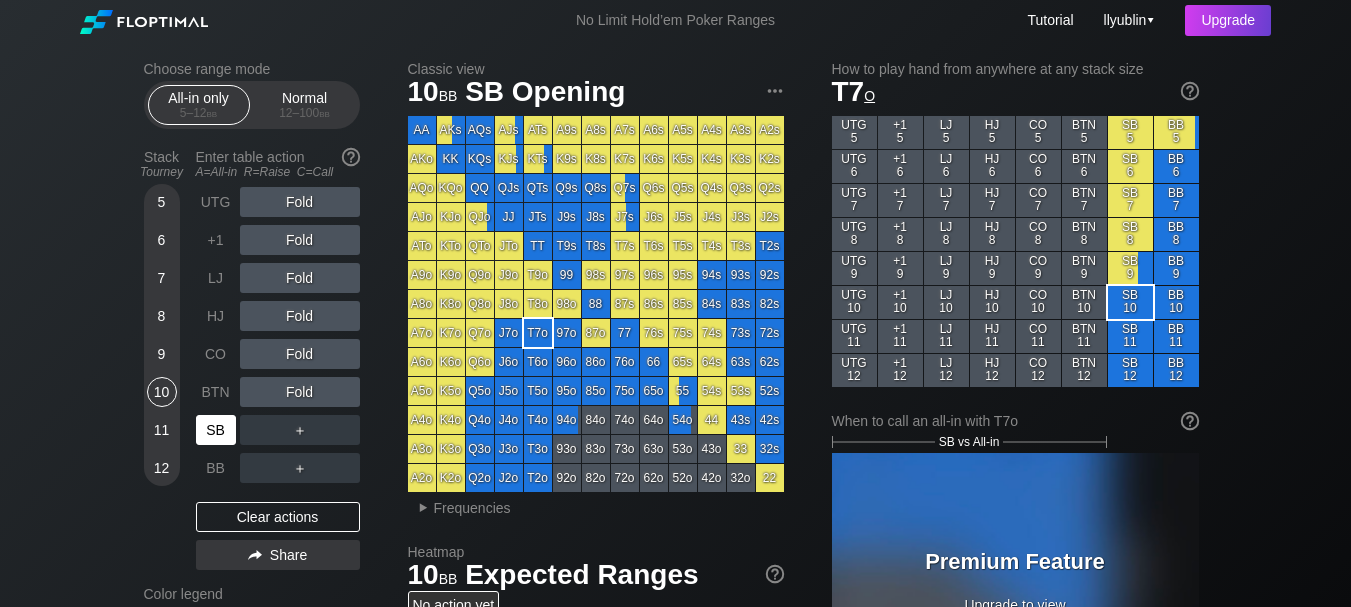 click on "SB" at bounding box center [216, 430] 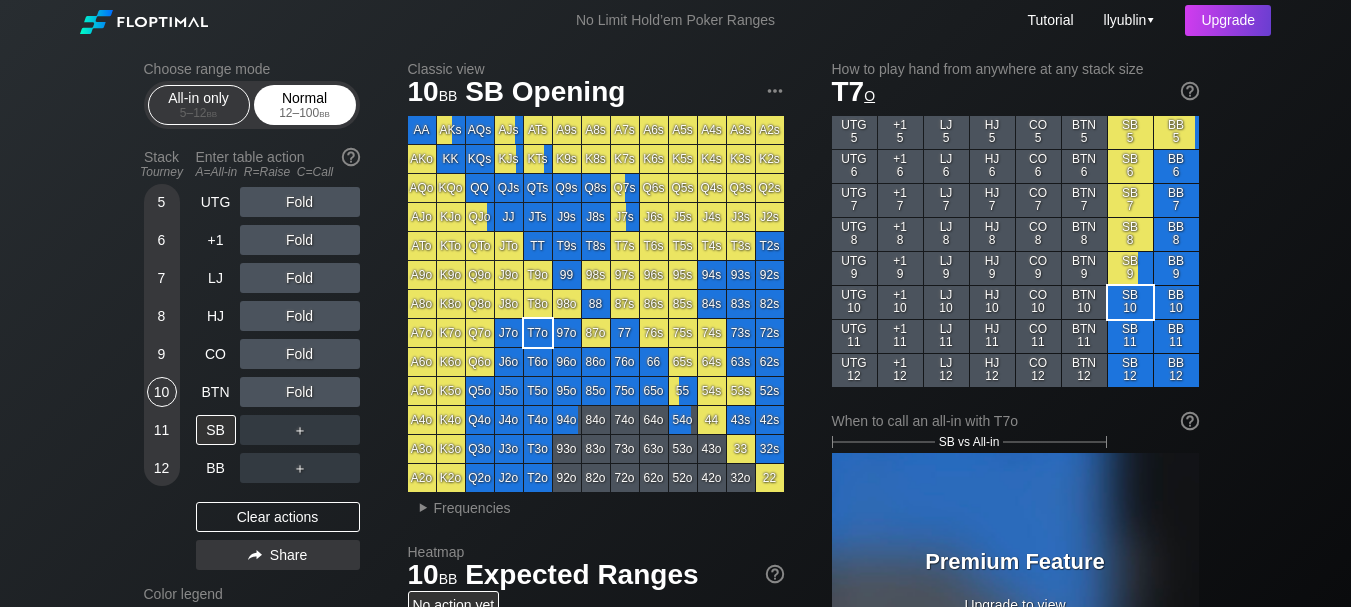 click on "Normal 12 – 100 bb" at bounding box center [305, 105] 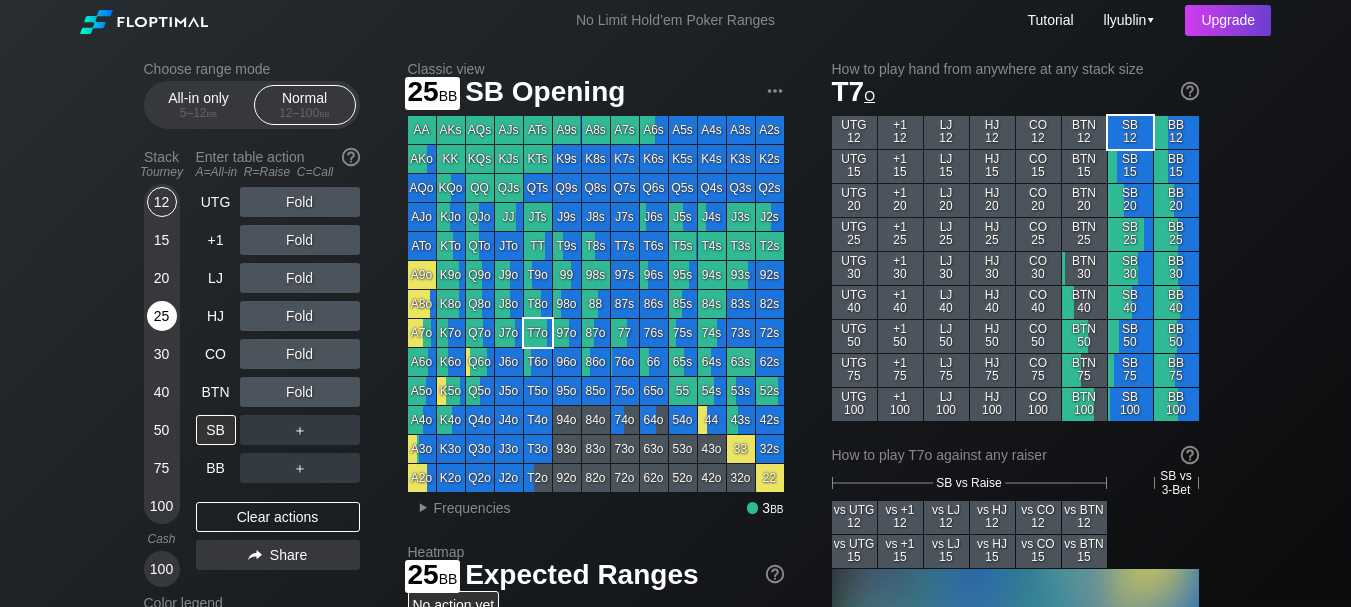 click on "25" at bounding box center [162, 316] 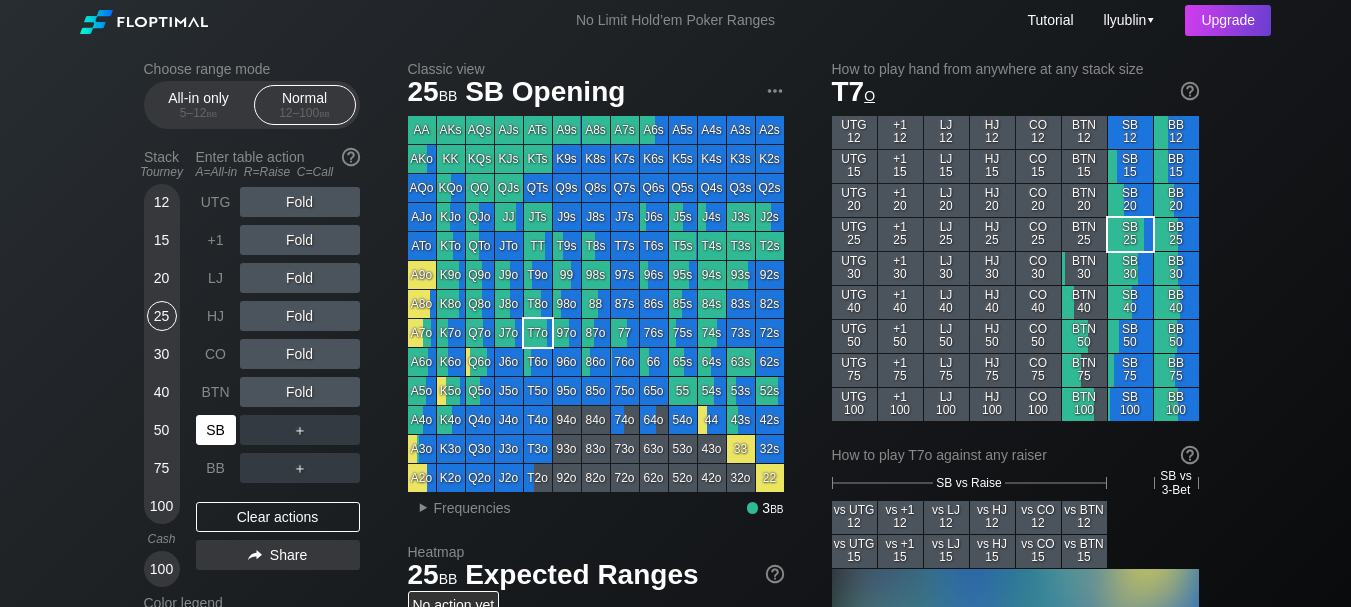 click on "SB" at bounding box center (216, 430) 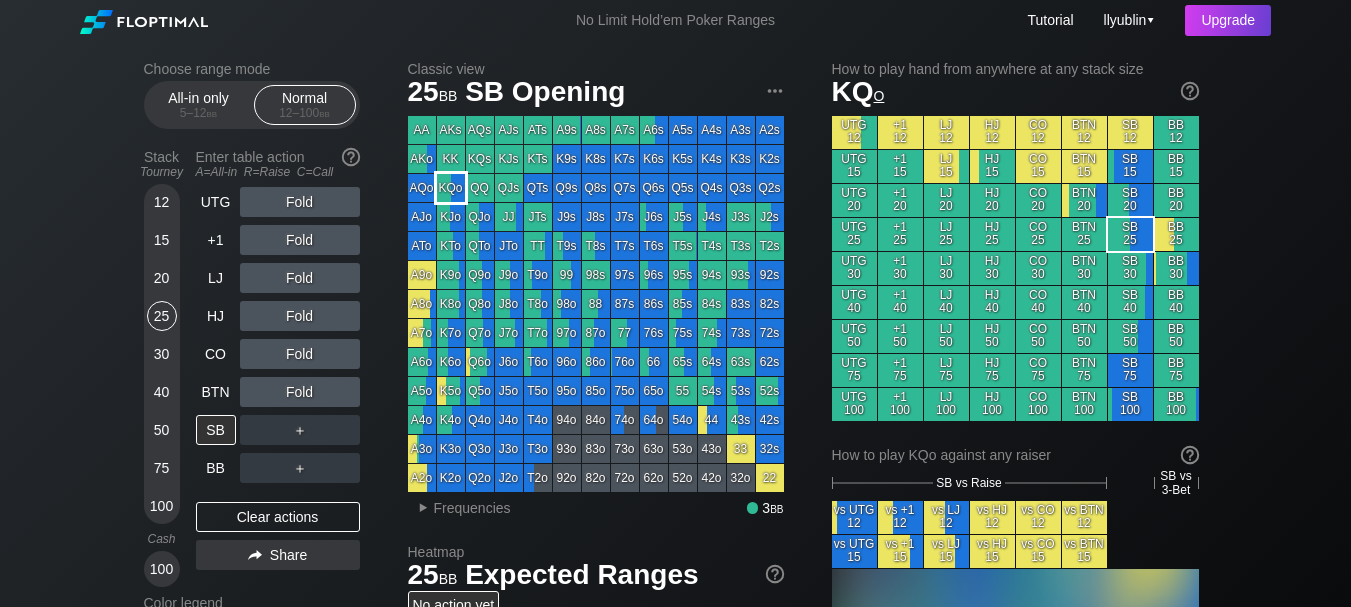 click on "KQo" at bounding box center [451, 188] 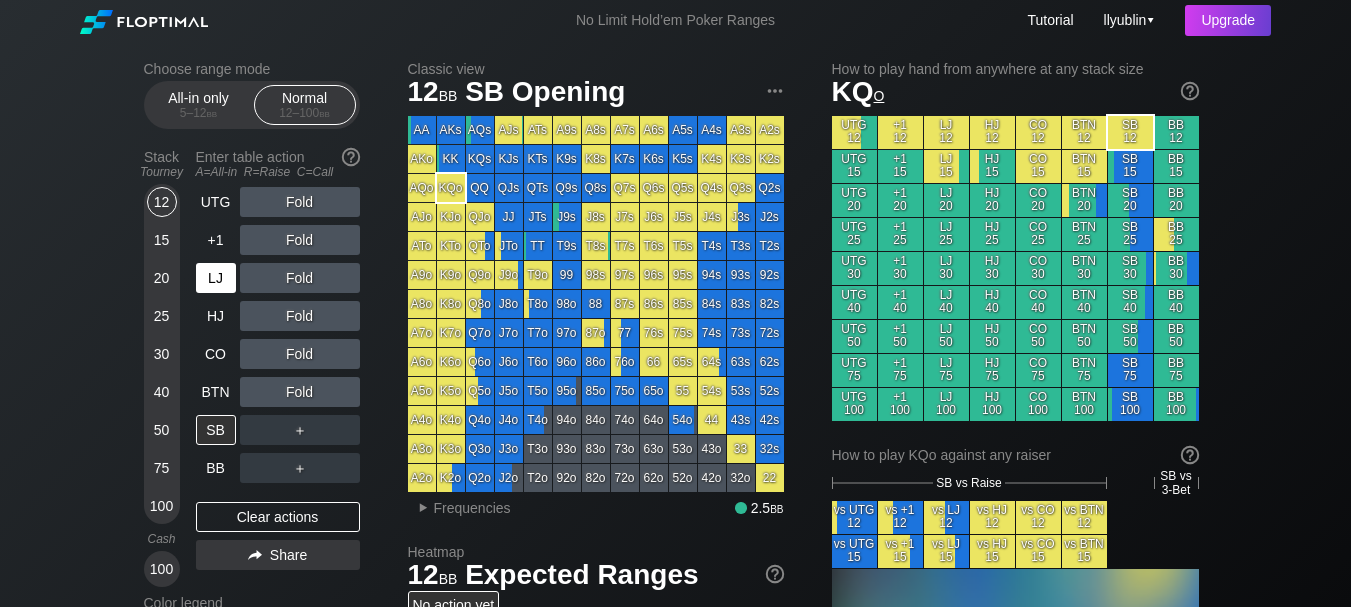 drag, startPoint x: 160, startPoint y: 196, endPoint x: 221, endPoint y: 282, distance: 105.43719 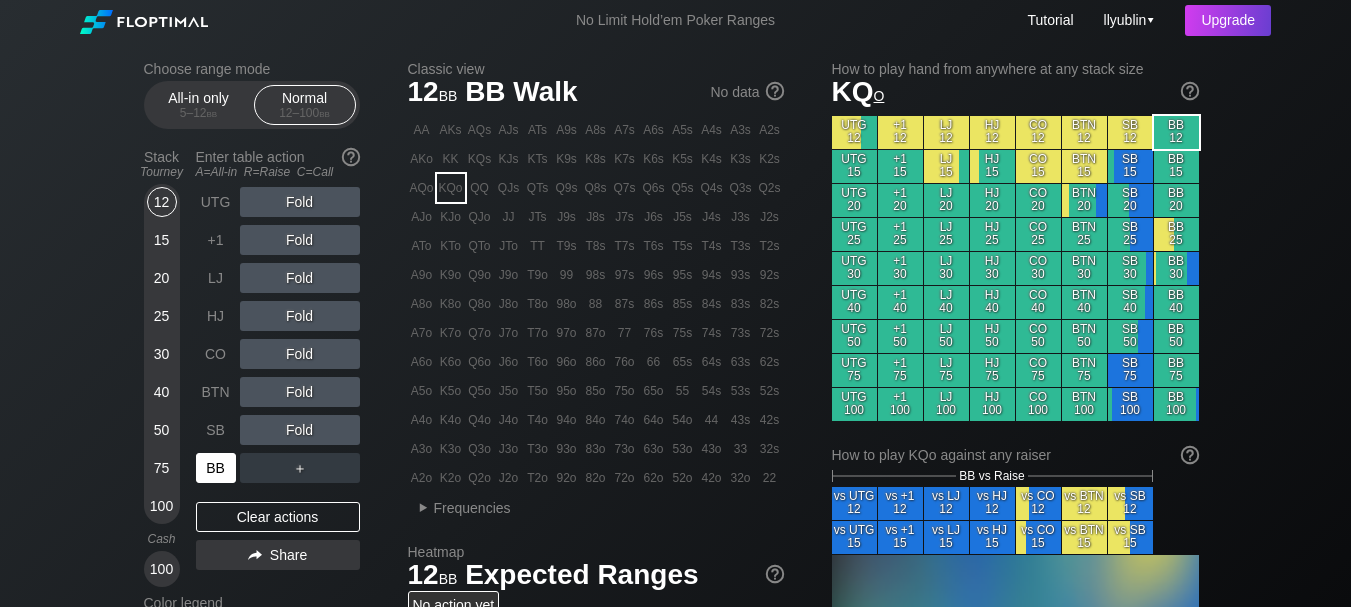 click on "BB" at bounding box center [216, 468] 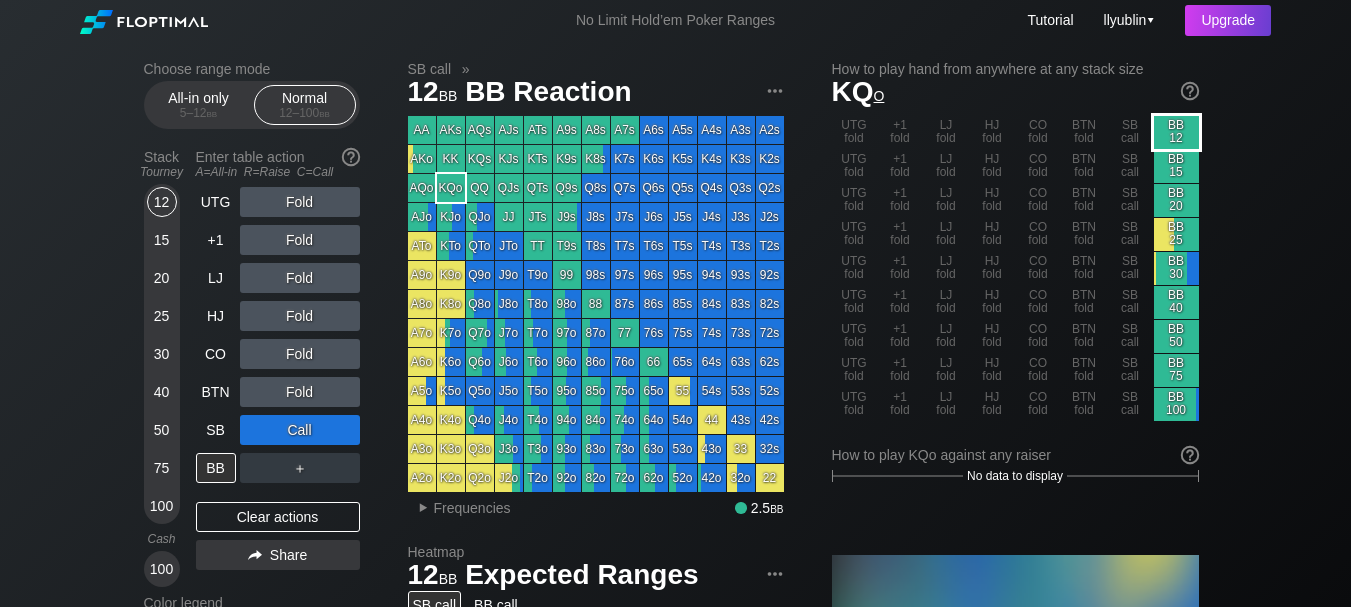 click on "BB 12" at bounding box center (1176, 132) 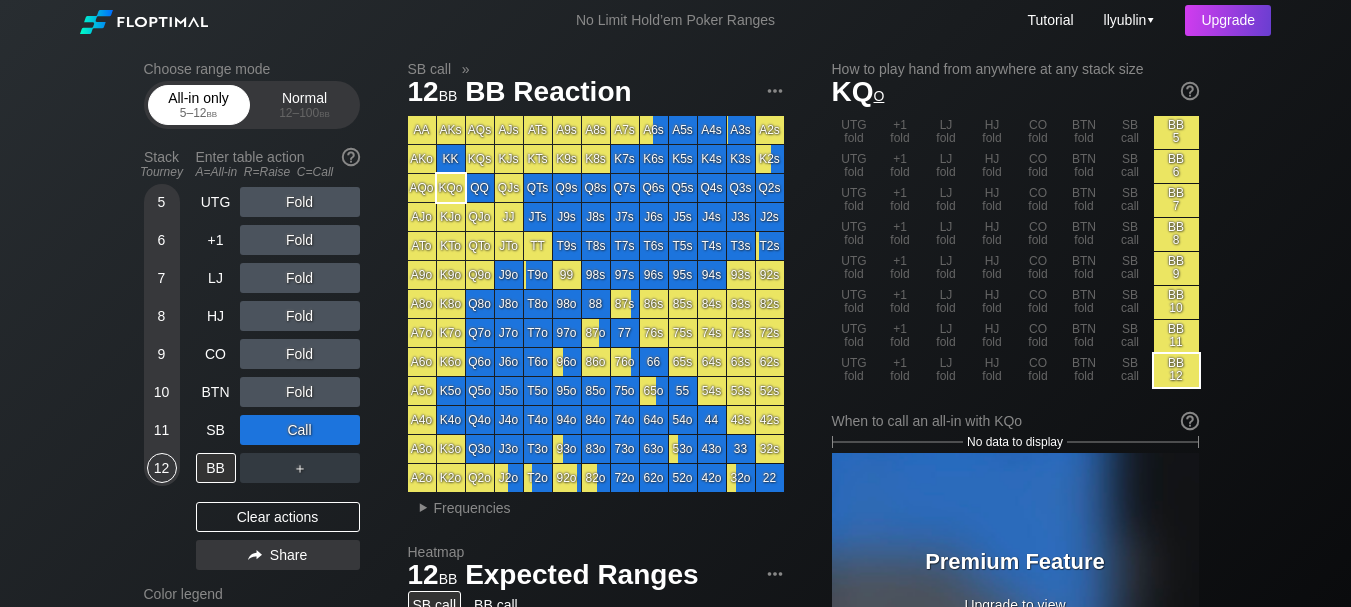 click on "All-in only 5 – 12 bb" at bounding box center (199, 105) 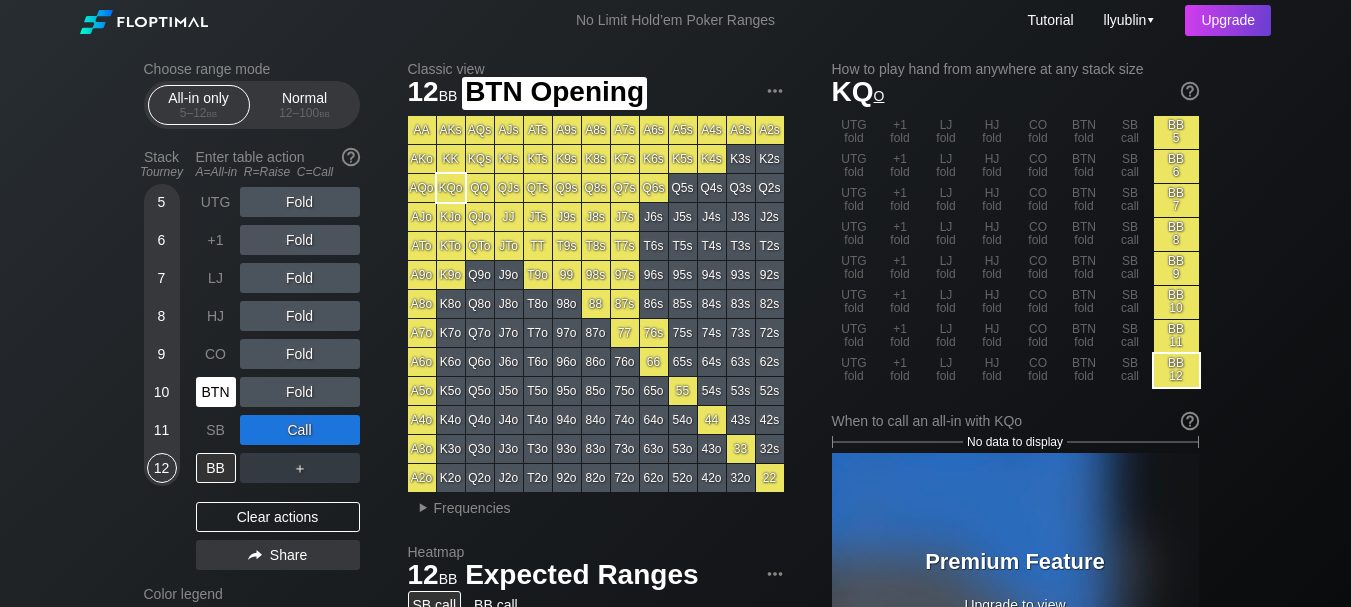 click on "BTN" at bounding box center [216, 392] 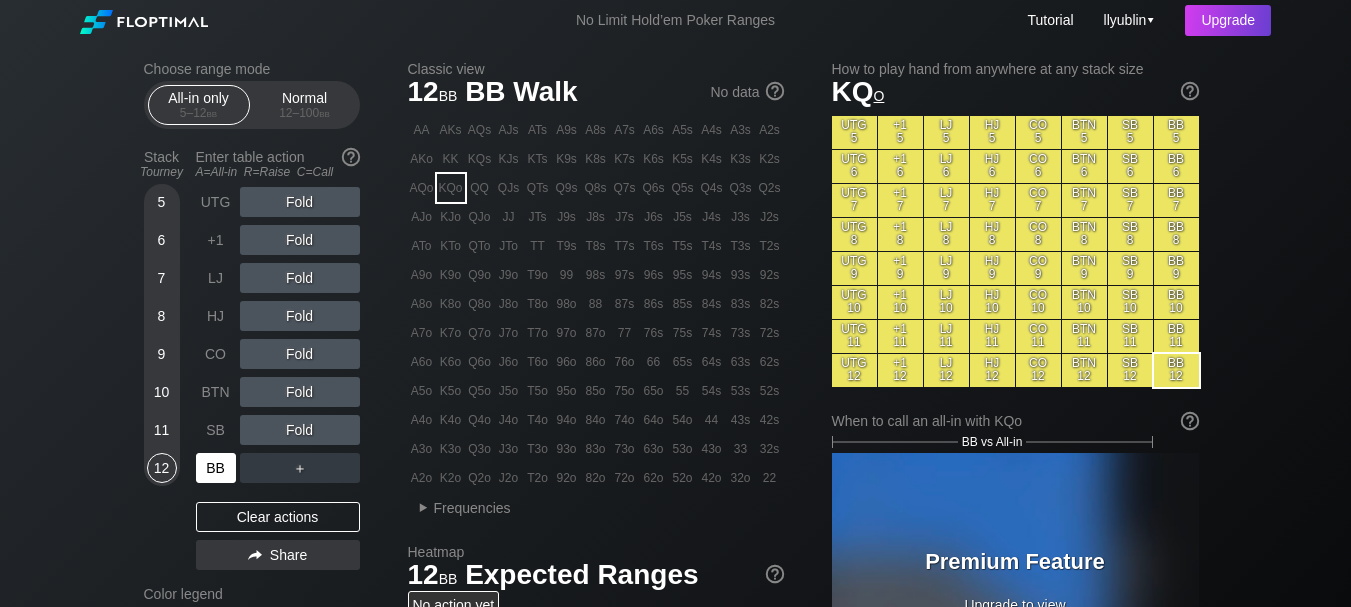 click on "BB" at bounding box center (216, 468) 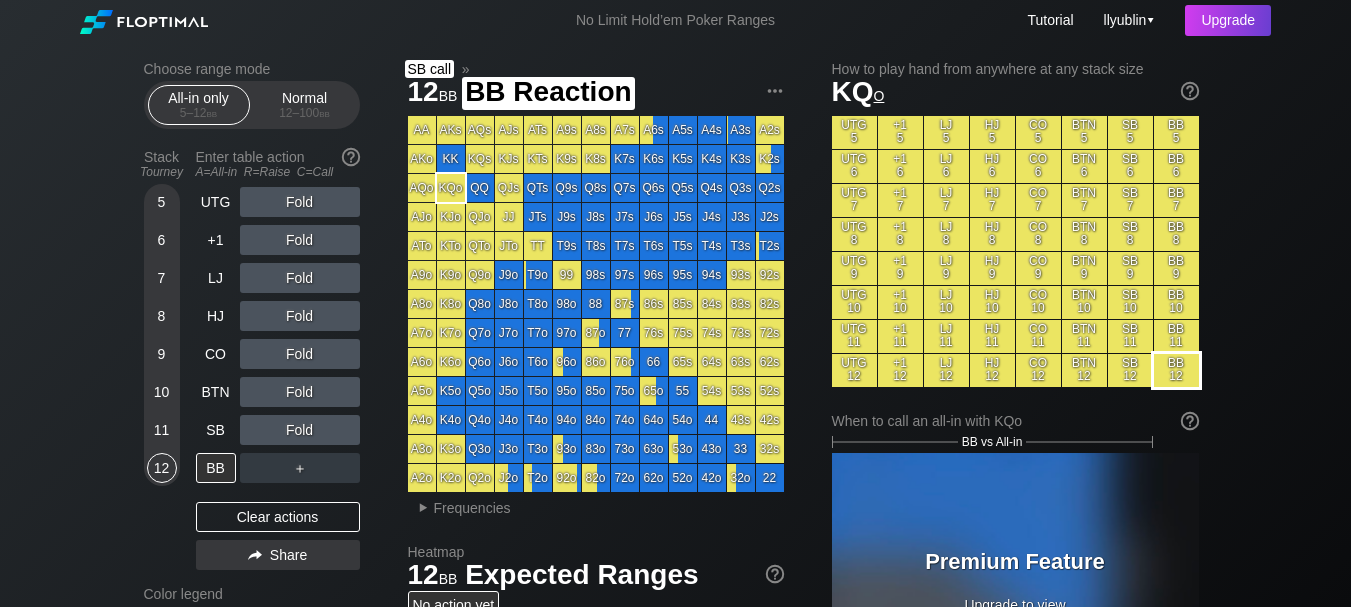 click on "BB 12" at bounding box center (1176, 370) 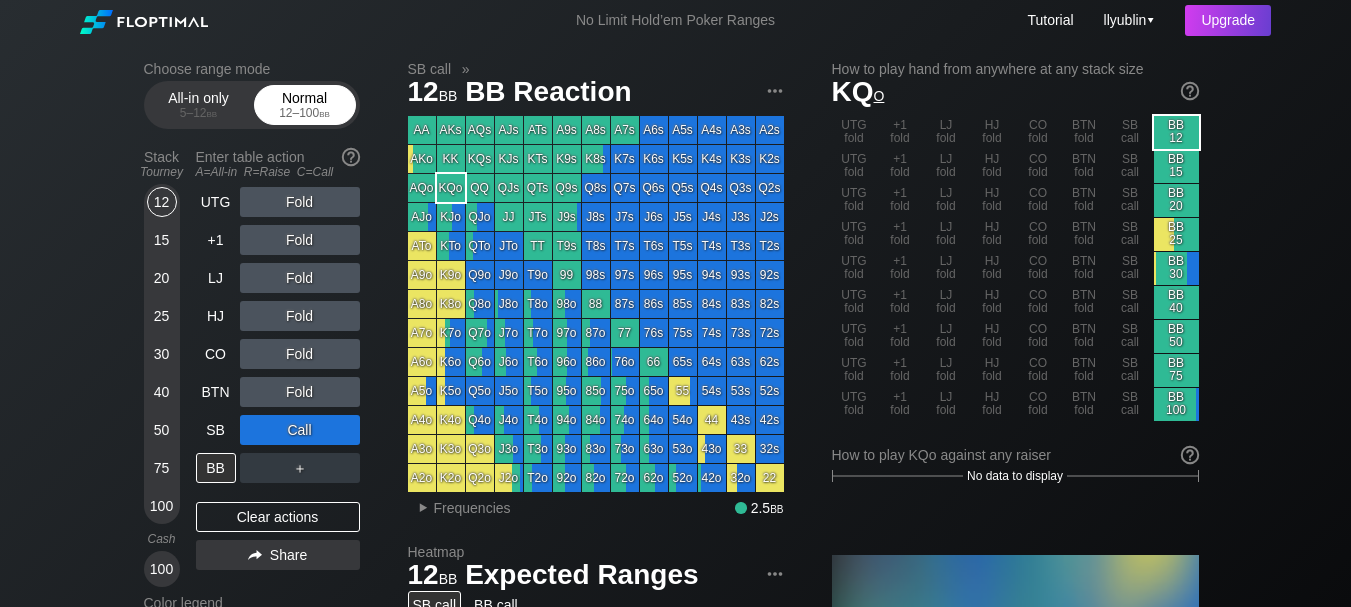 click on "Normal 12 – 100 bb" at bounding box center [305, 105] 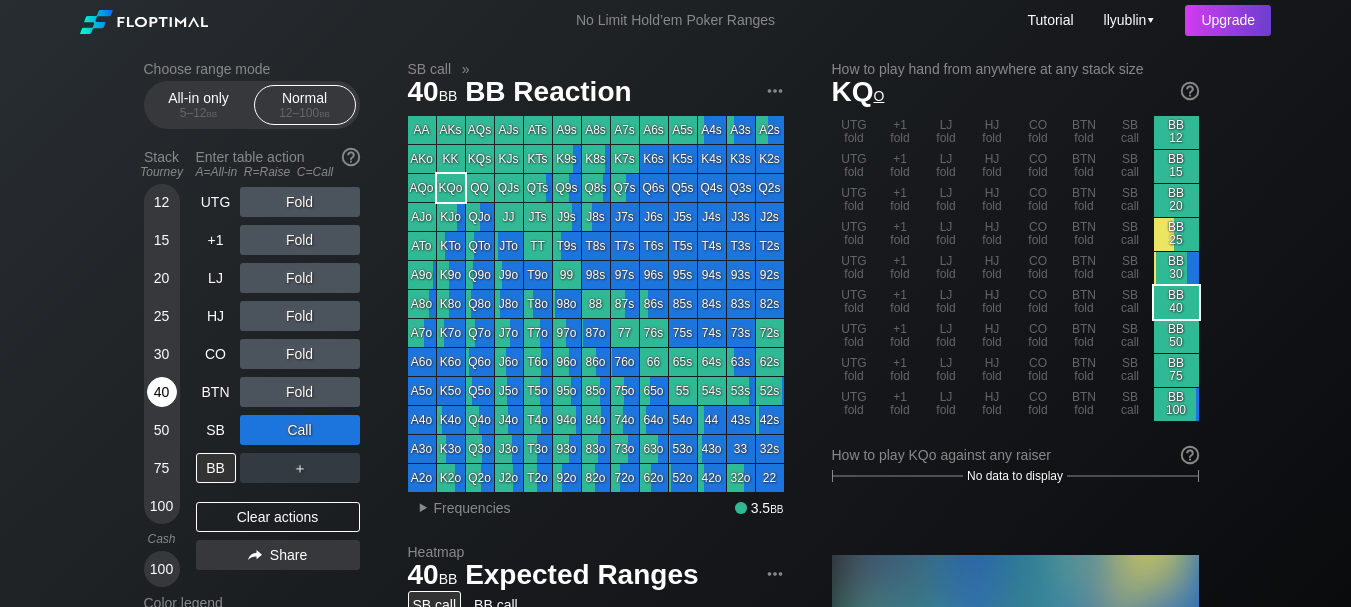 click on "40" at bounding box center (162, 392) 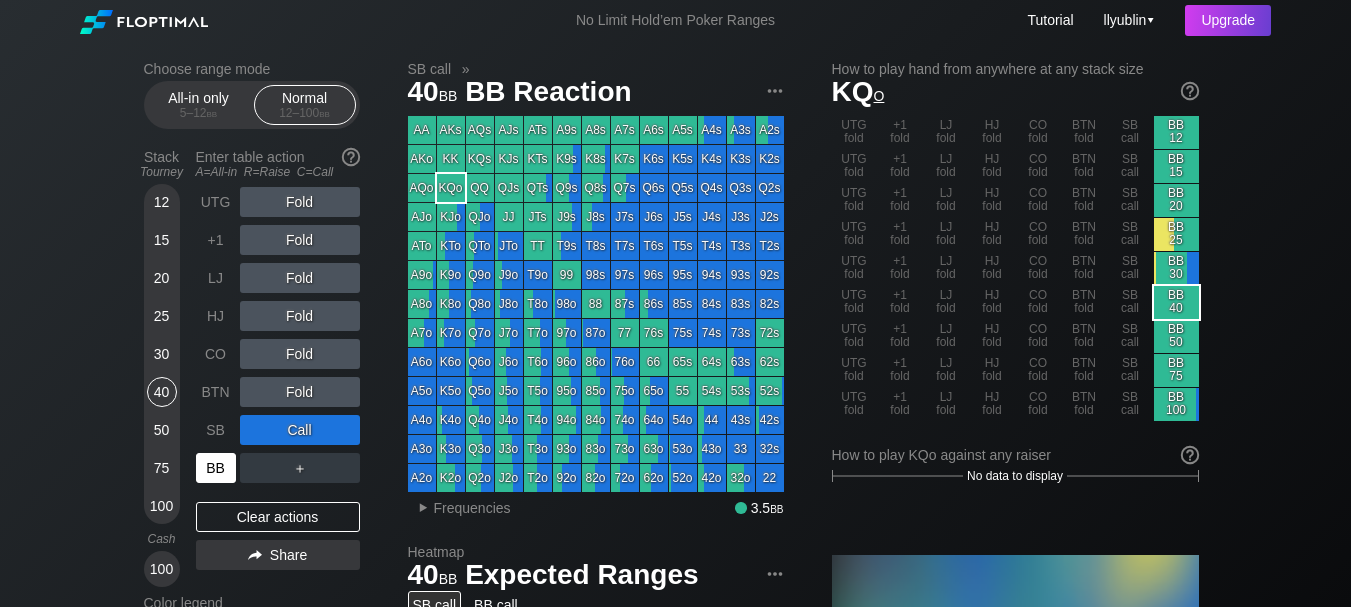 click on "BB" at bounding box center [216, 468] 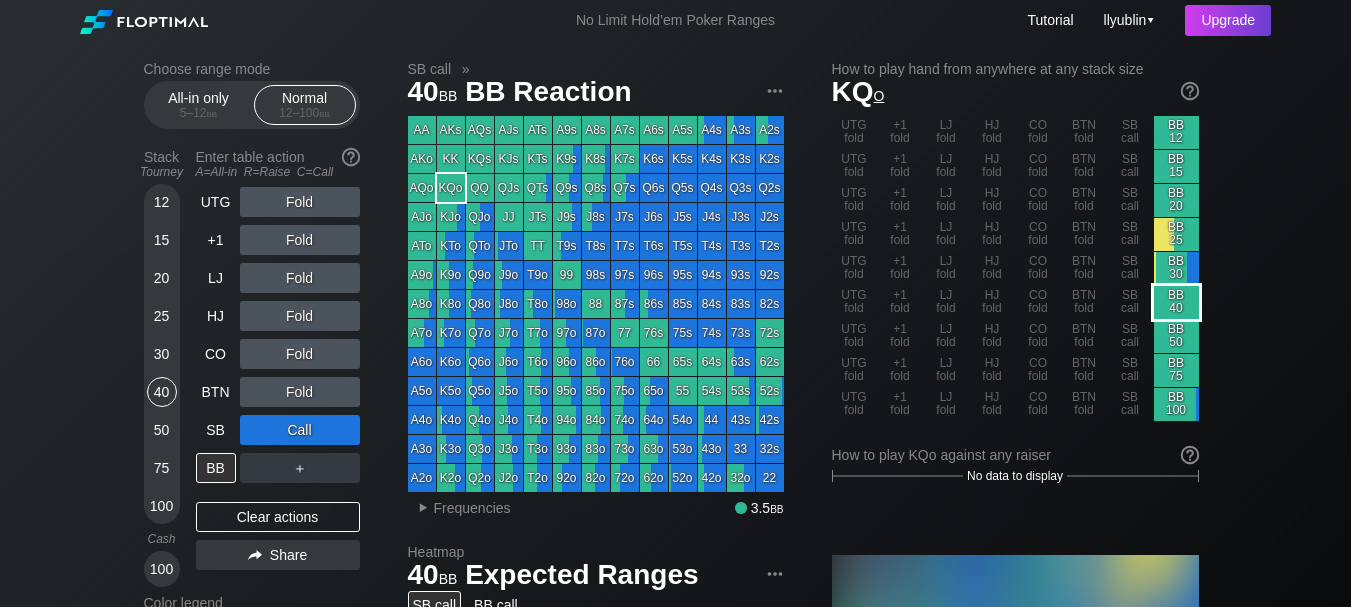 click on "BB 40" at bounding box center (1176, 302) 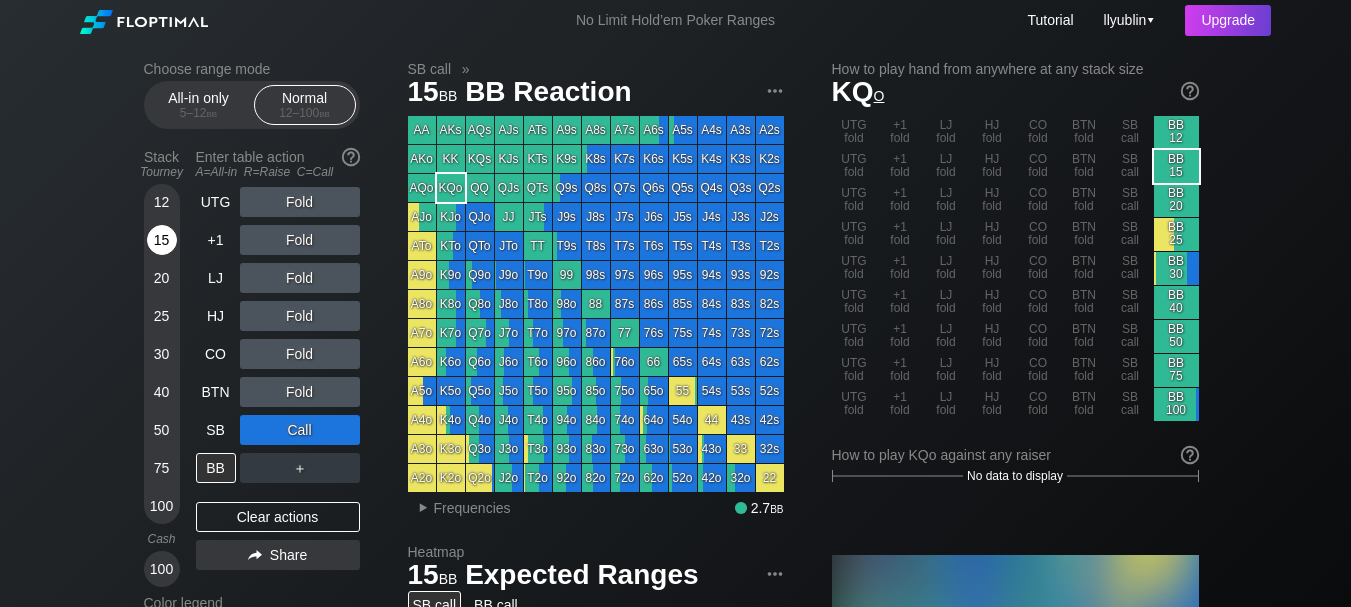 click on "15" at bounding box center [162, 240] 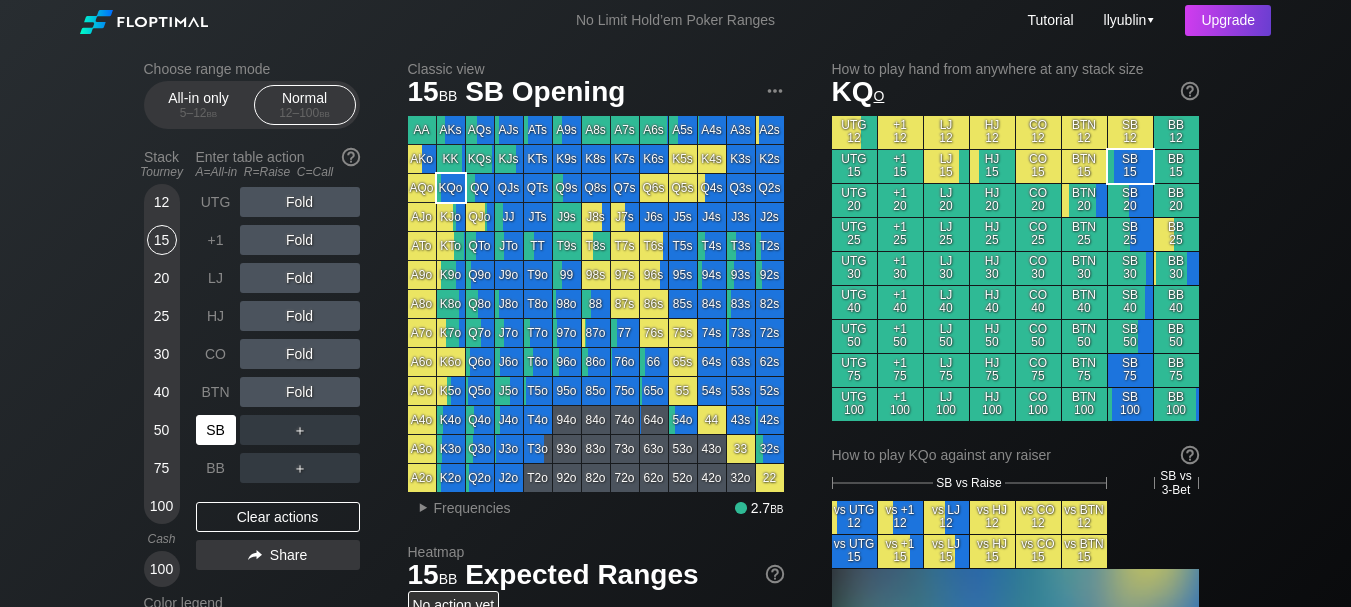 click on "SB" at bounding box center [216, 430] 